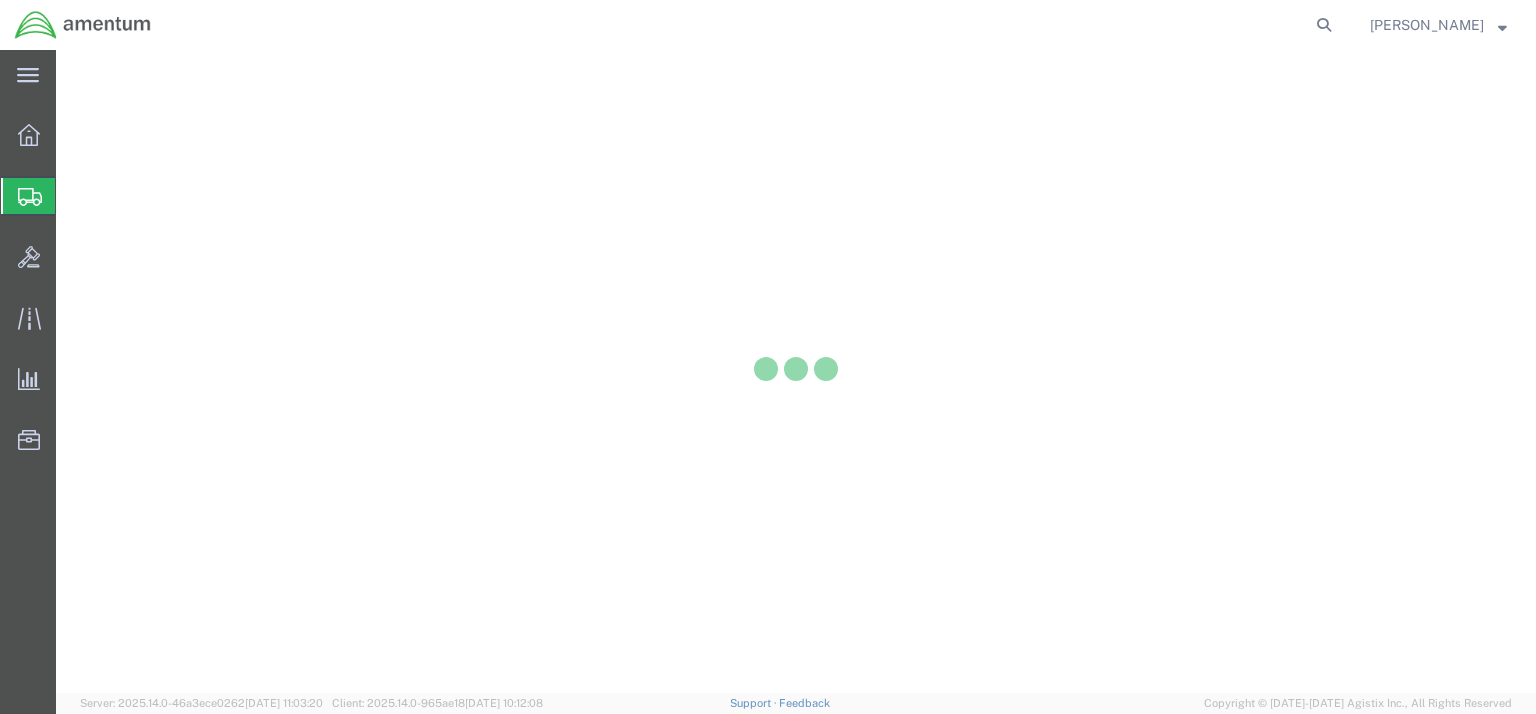 scroll, scrollTop: 0, scrollLeft: 0, axis: both 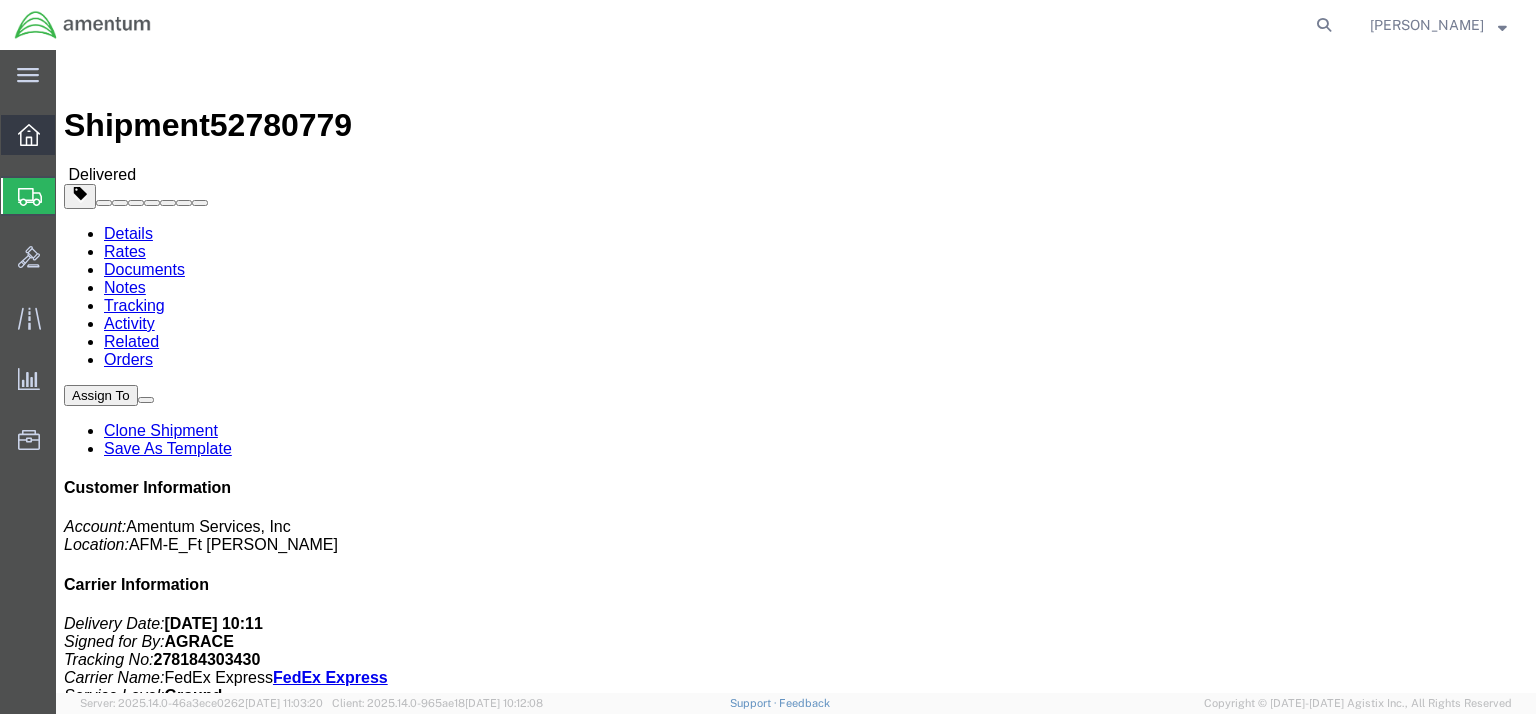 click 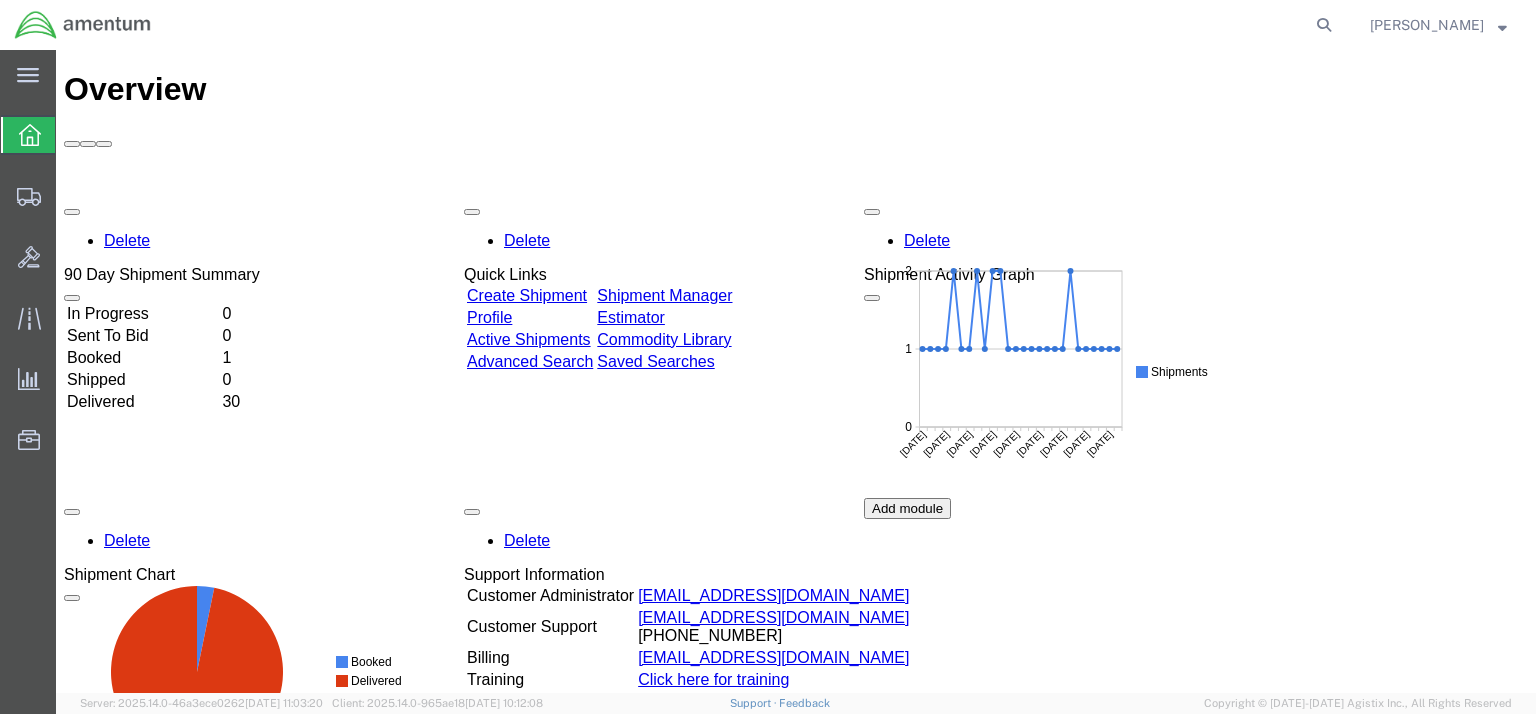 scroll, scrollTop: 0, scrollLeft: 0, axis: both 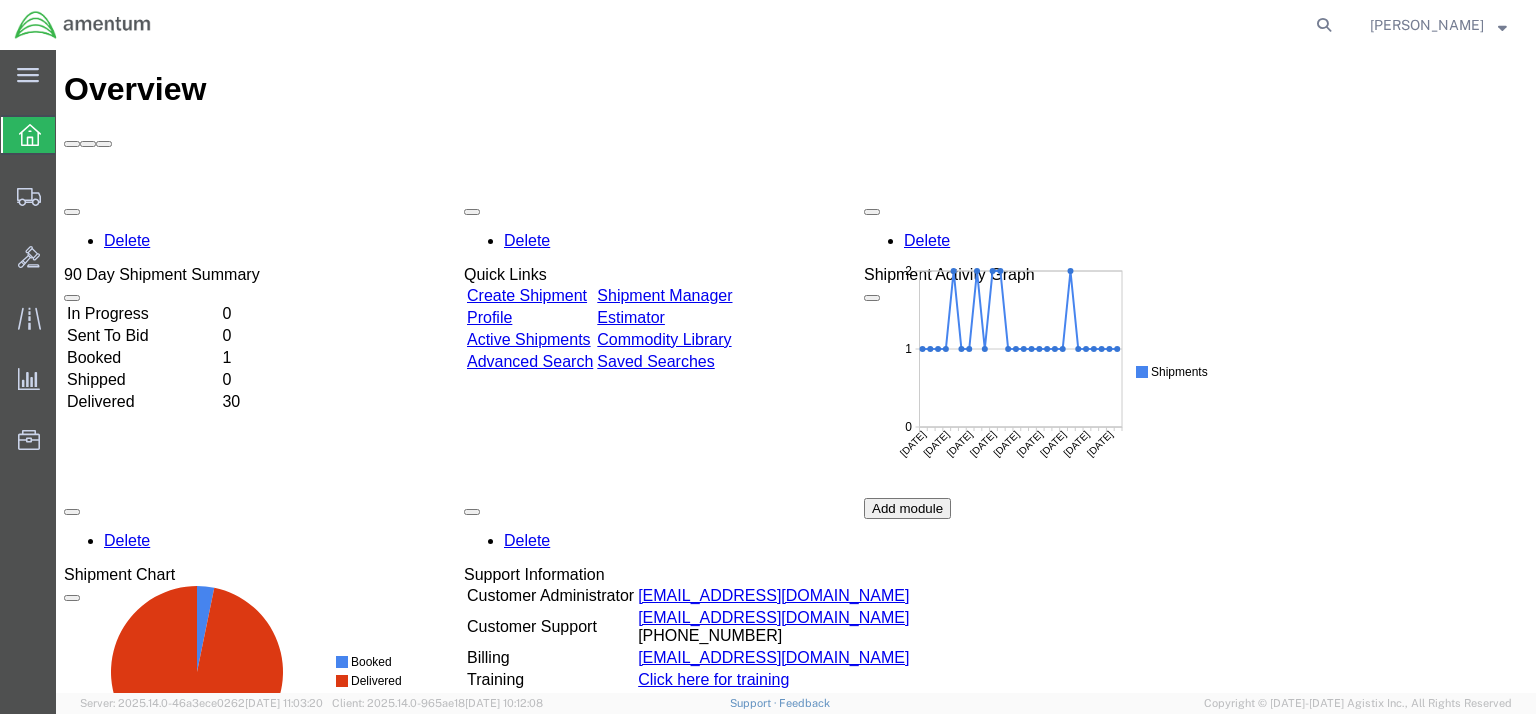 click on "Create Shipment" at bounding box center (527, 295) 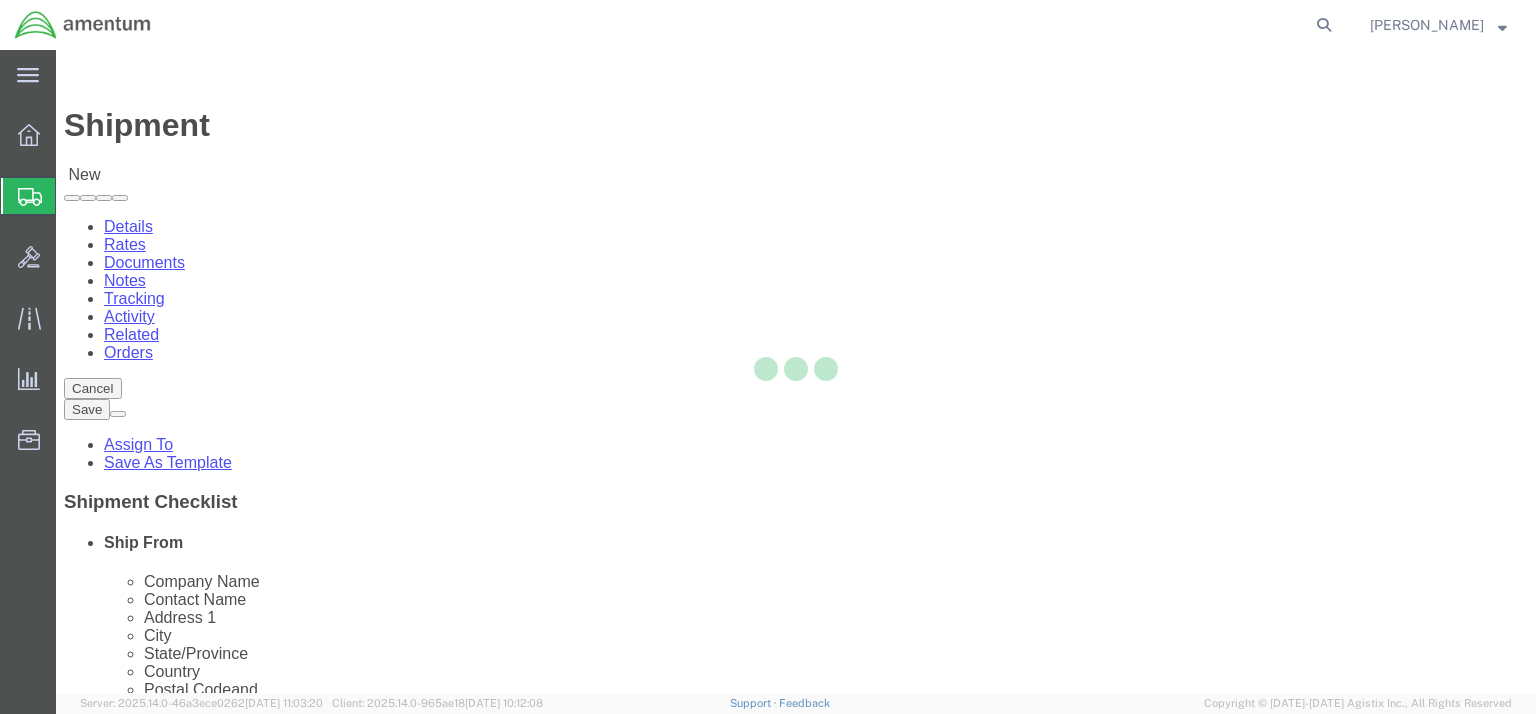 select 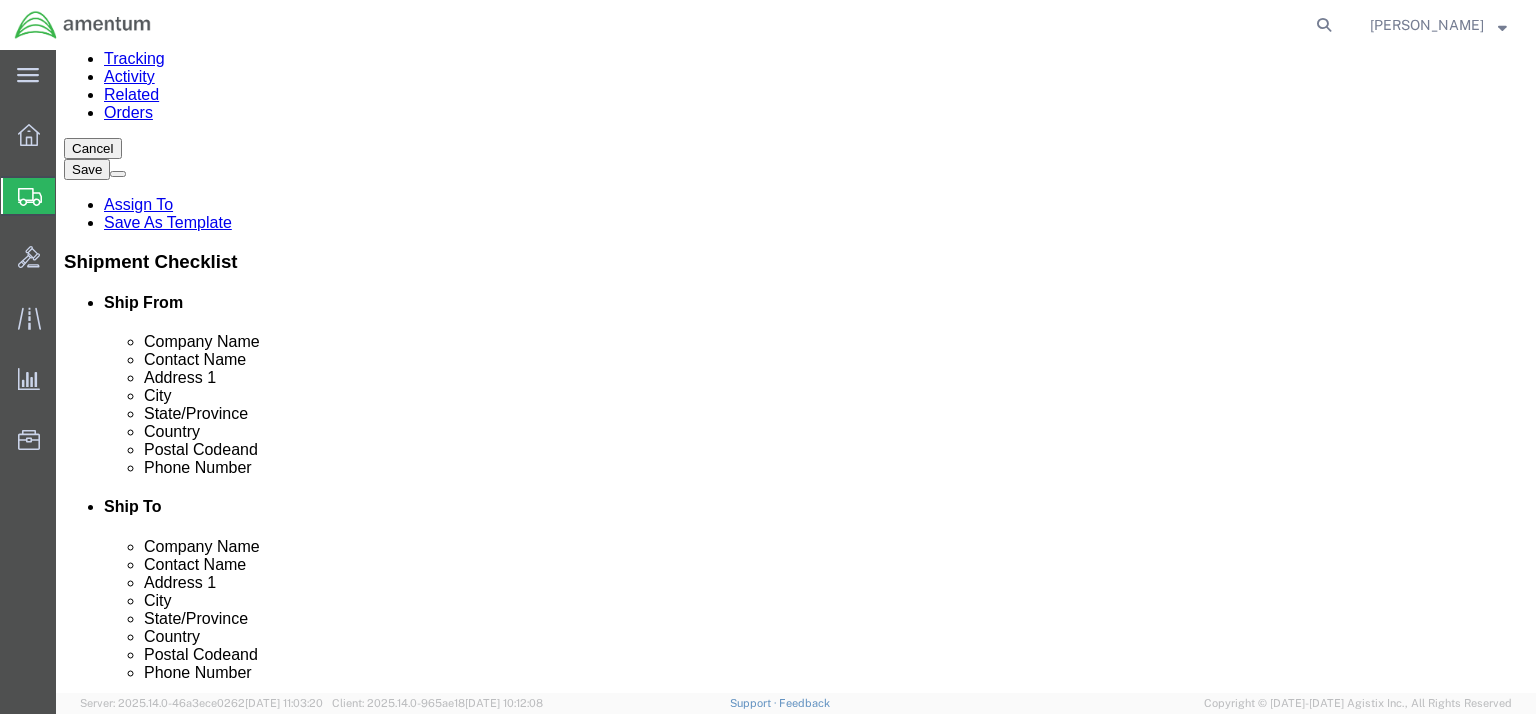 scroll, scrollTop: 80, scrollLeft: 0, axis: vertical 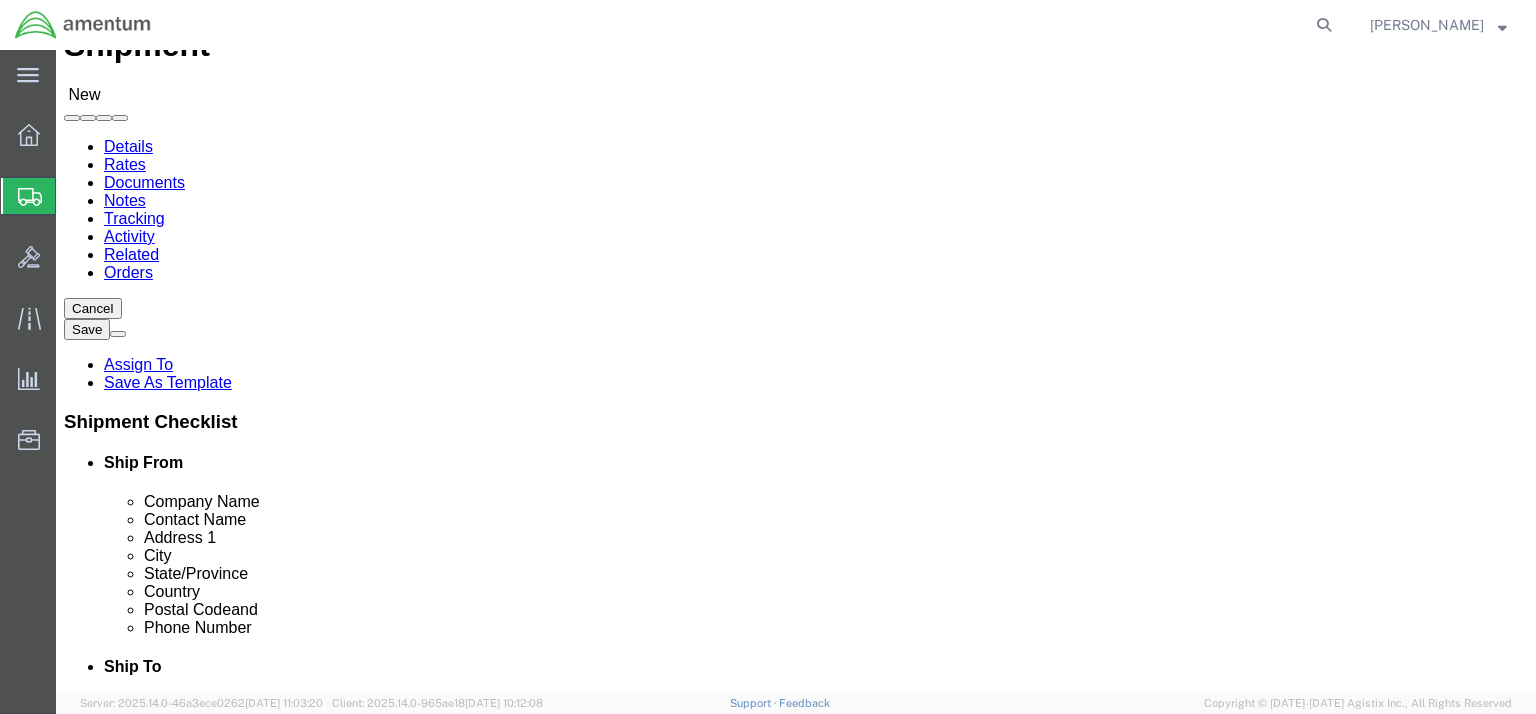 click 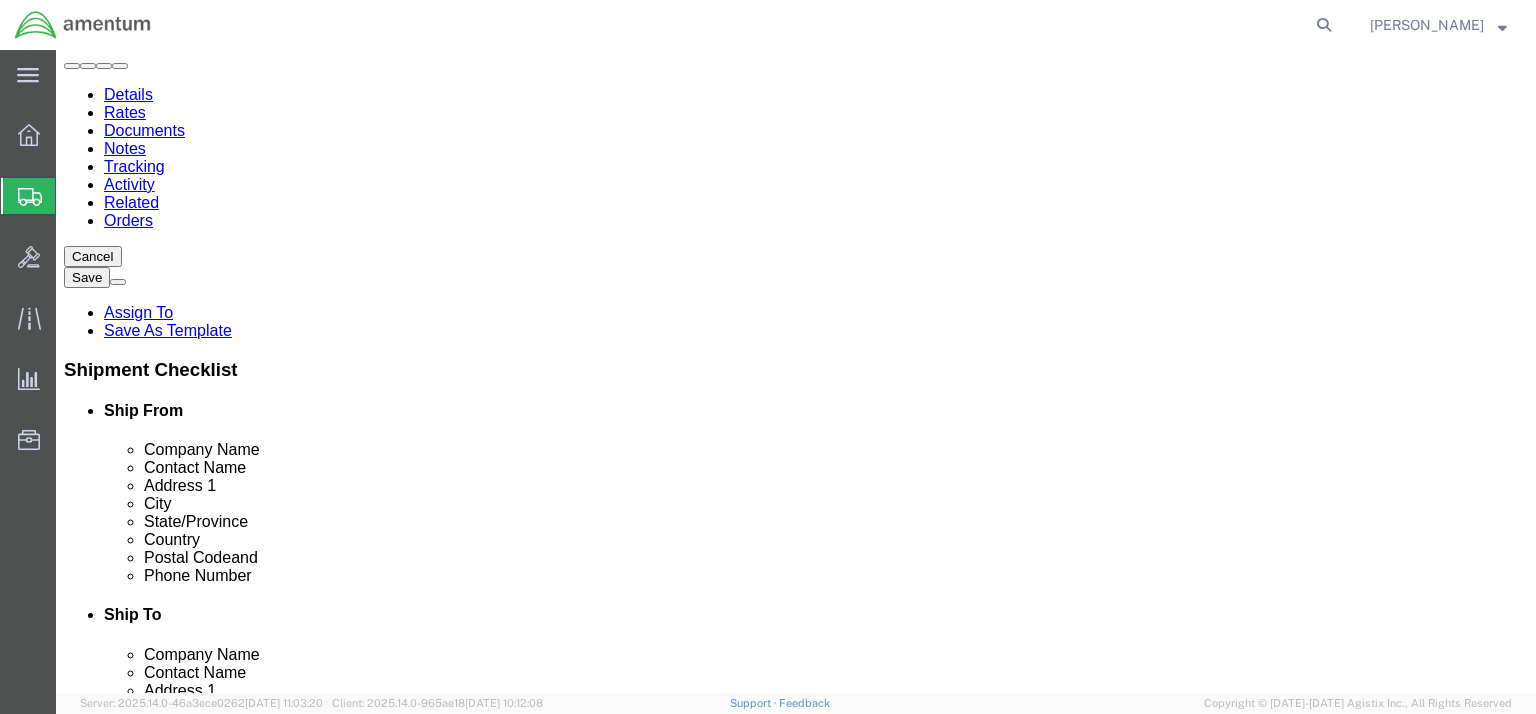 scroll, scrollTop: 160, scrollLeft: 0, axis: vertical 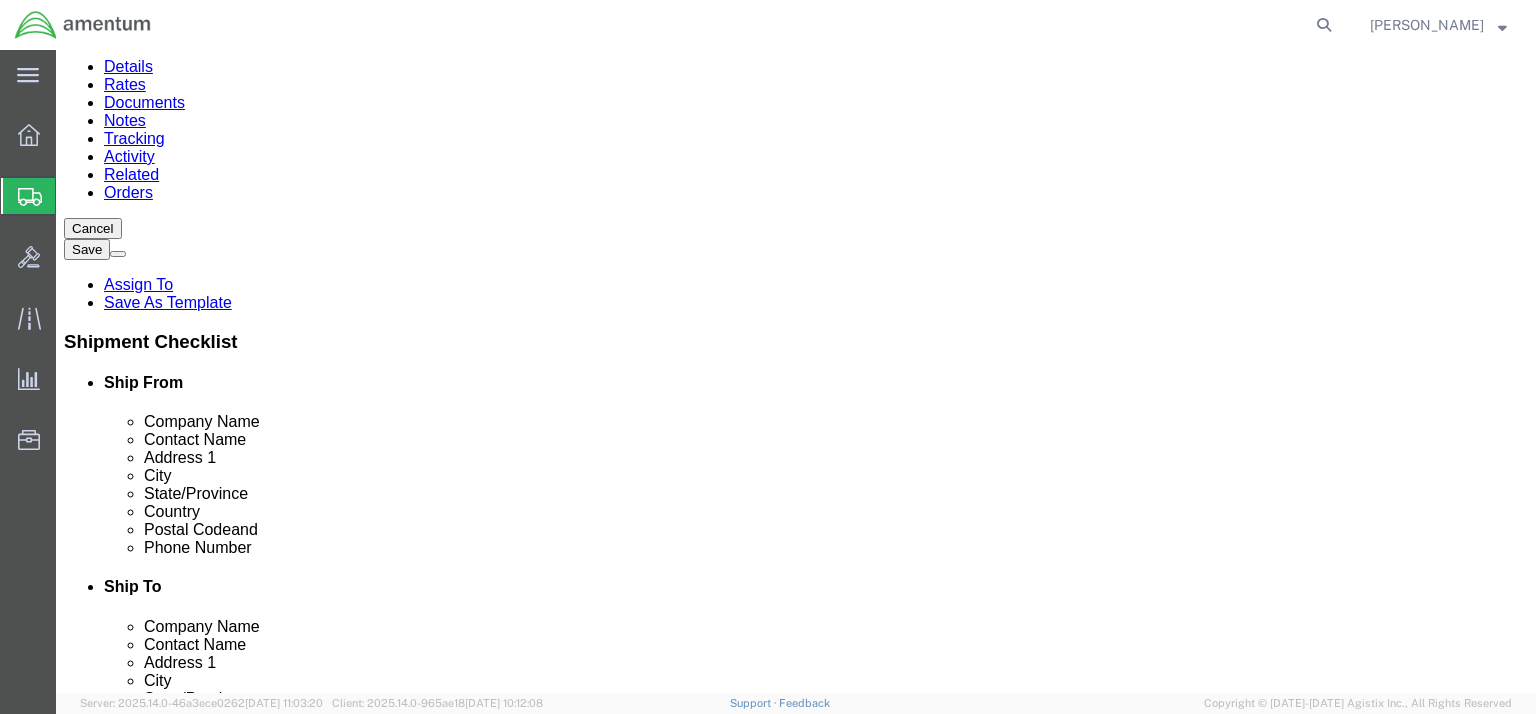 type on "[PERSON_NAME] / [PERSON_NAME]" 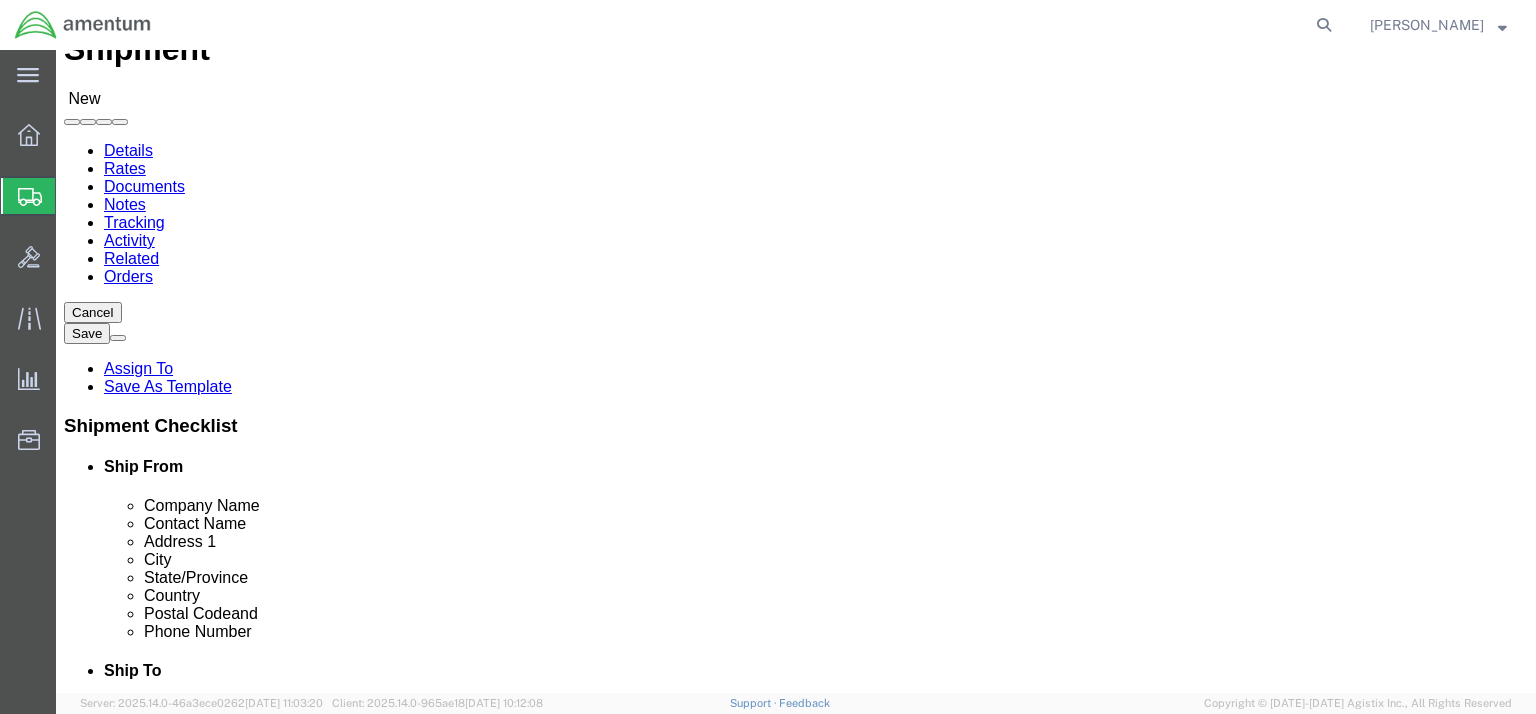 scroll, scrollTop: 0, scrollLeft: 0, axis: both 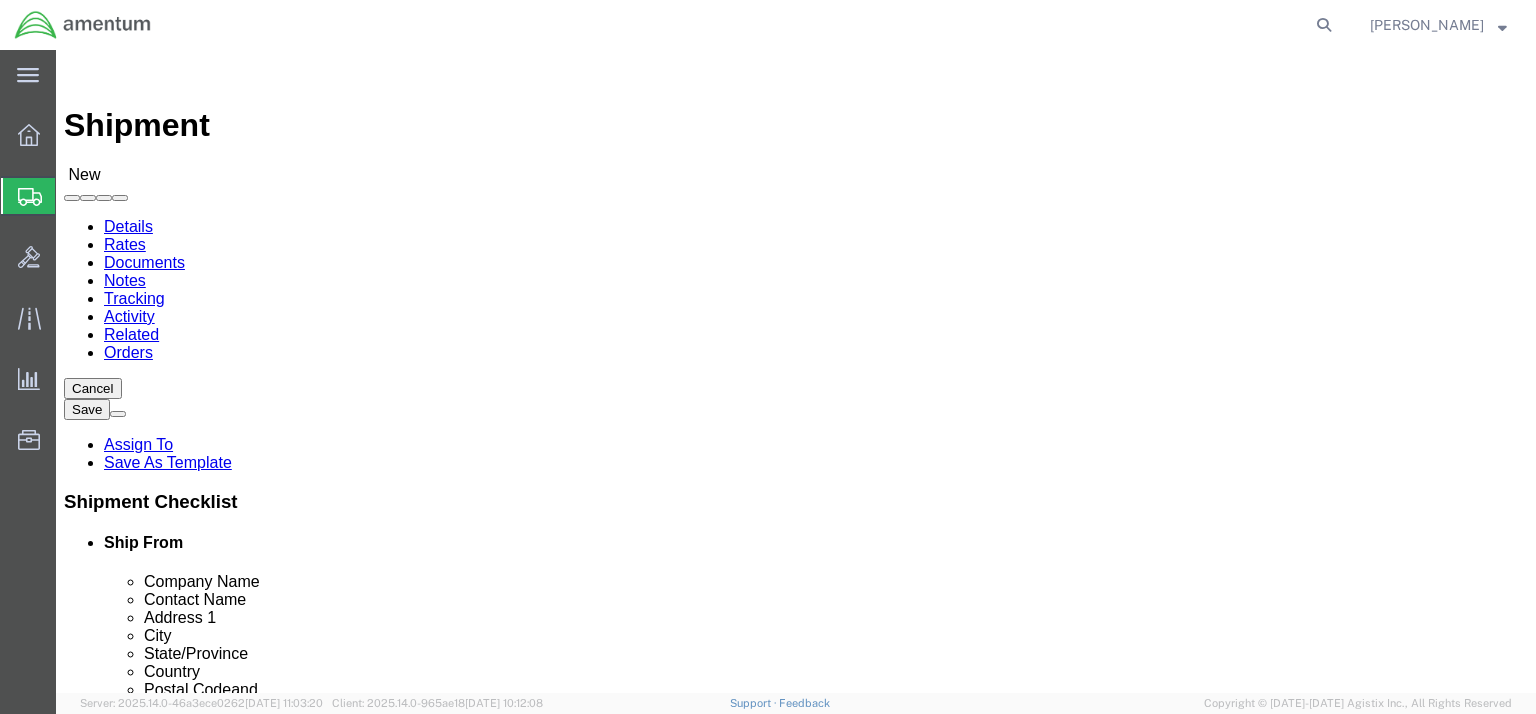 type on "[PHONE_NUMBER]" 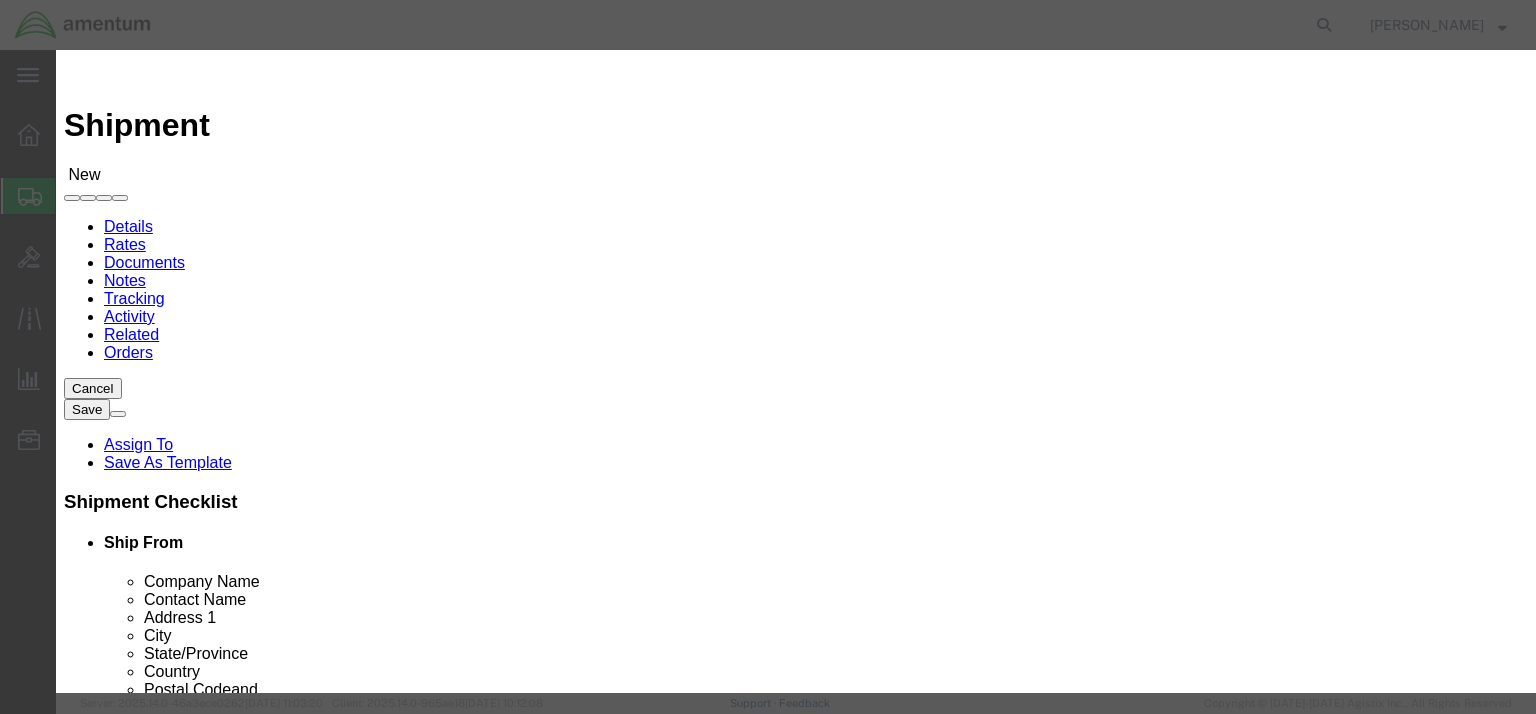 click 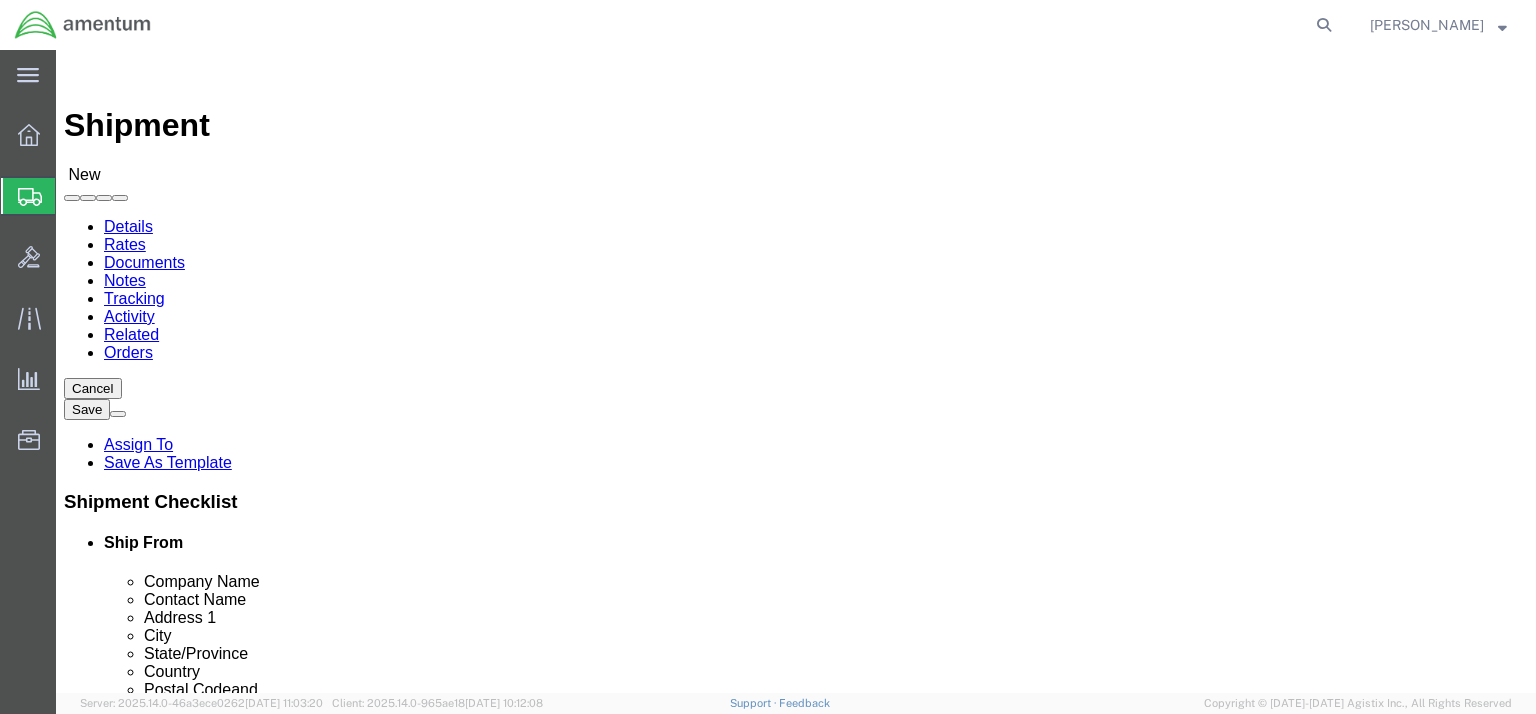 scroll, scrollTop: 54, scrollLeft: 0, axis: vertical 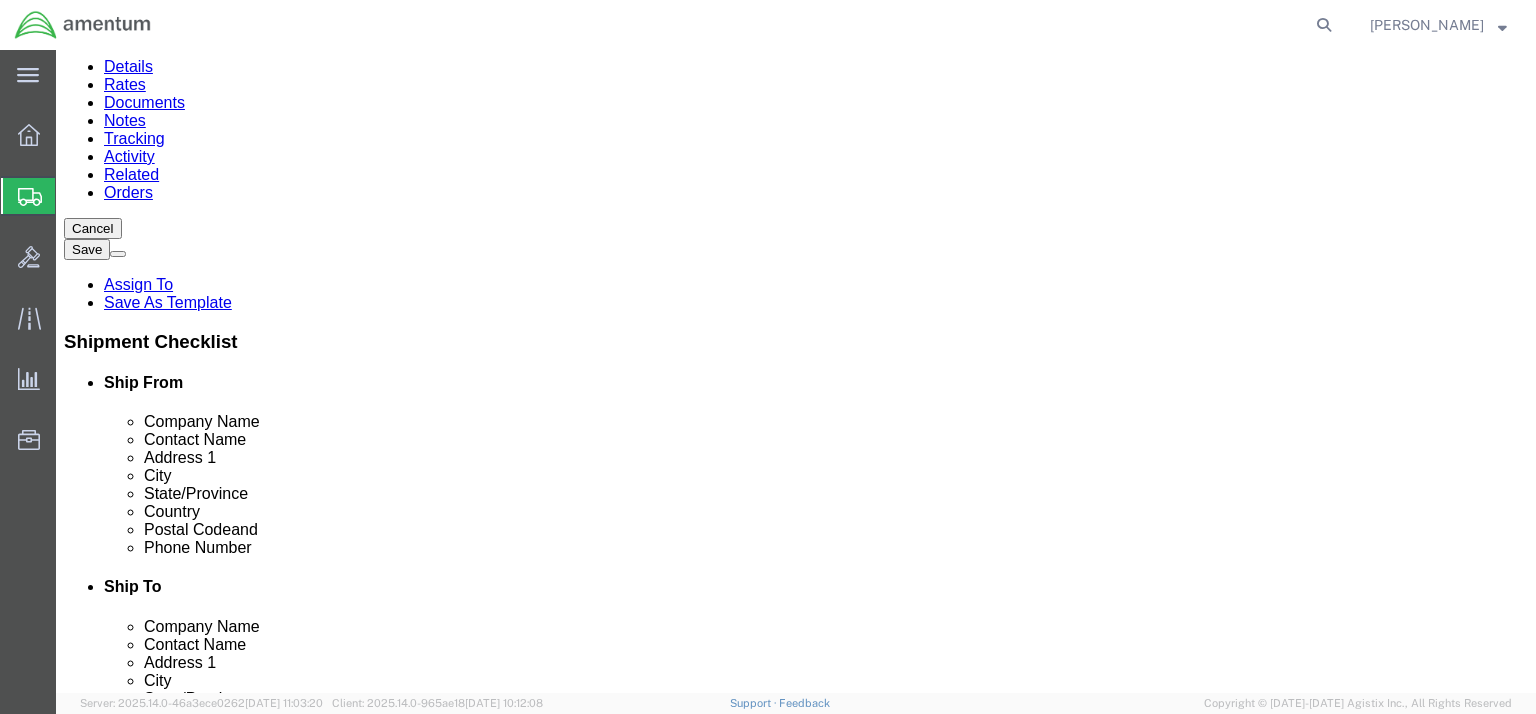 click 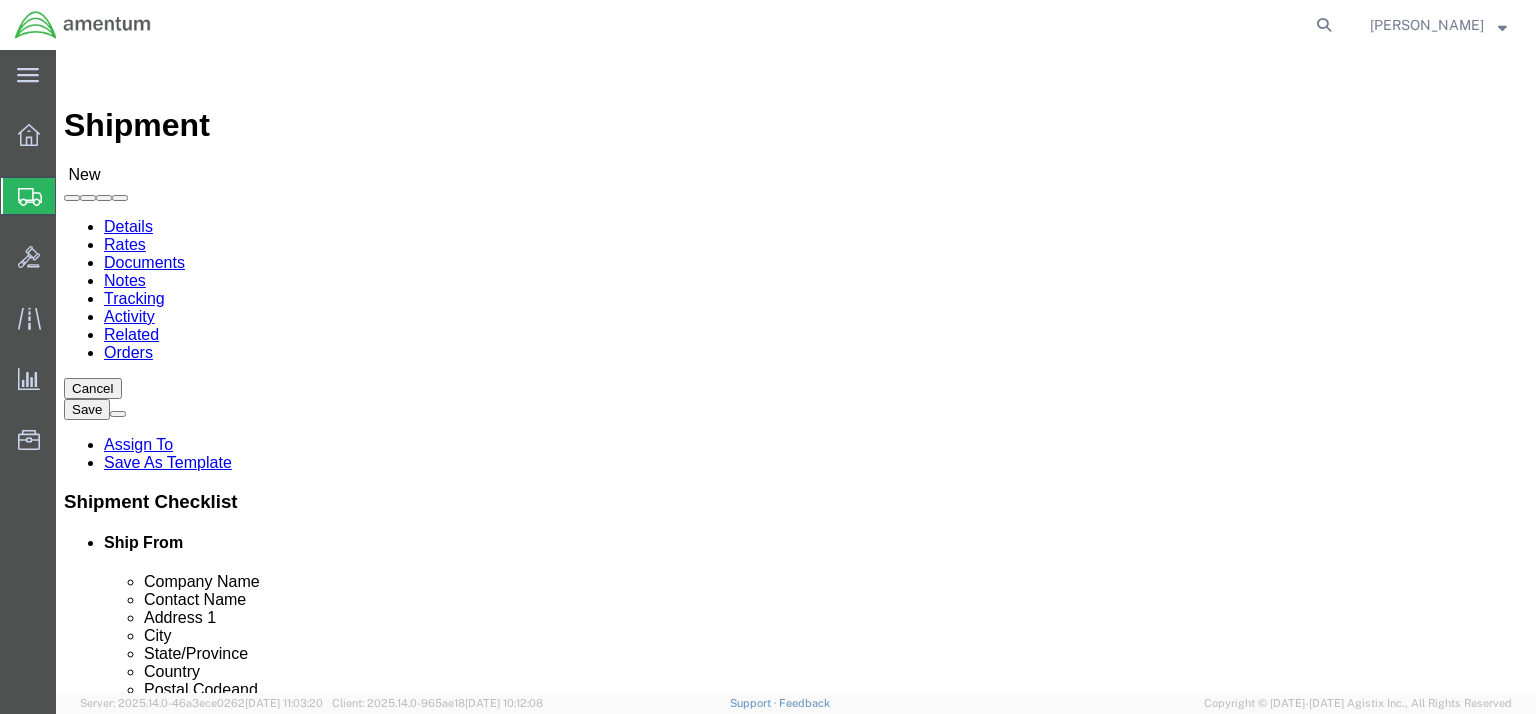 scroll, scrollTop: 0, scrollLeft: 0, axis: both 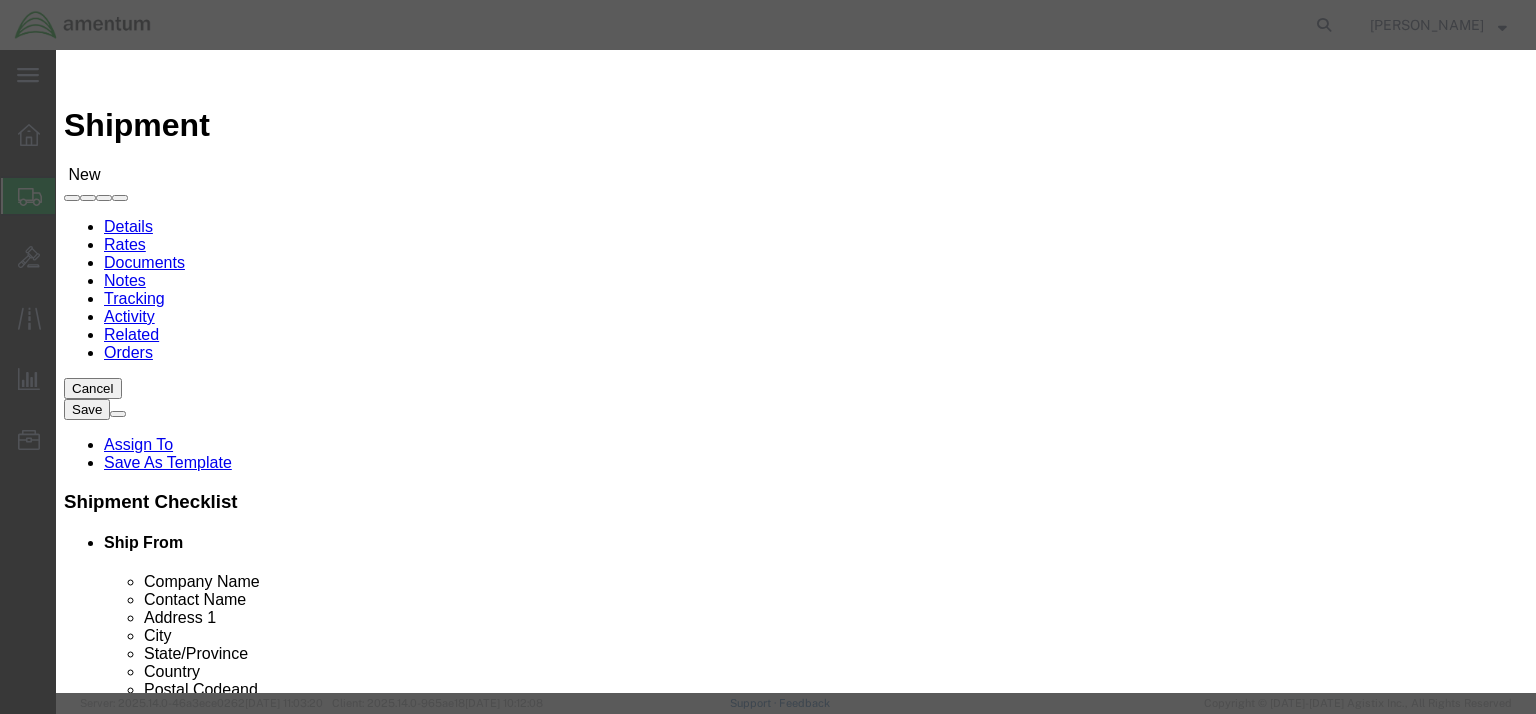 click 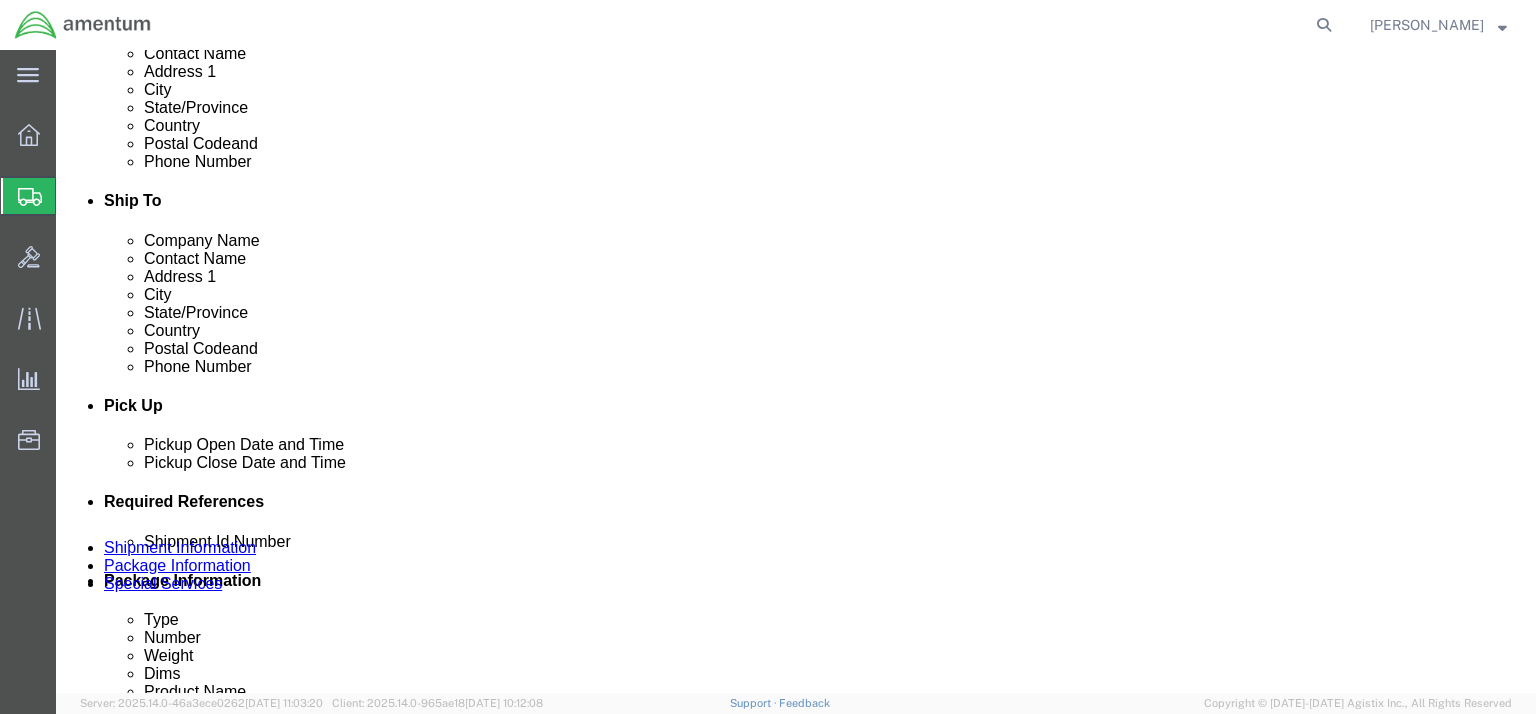 scroll, scrollTop: 640, scrollLeft: 0, axis: vertical 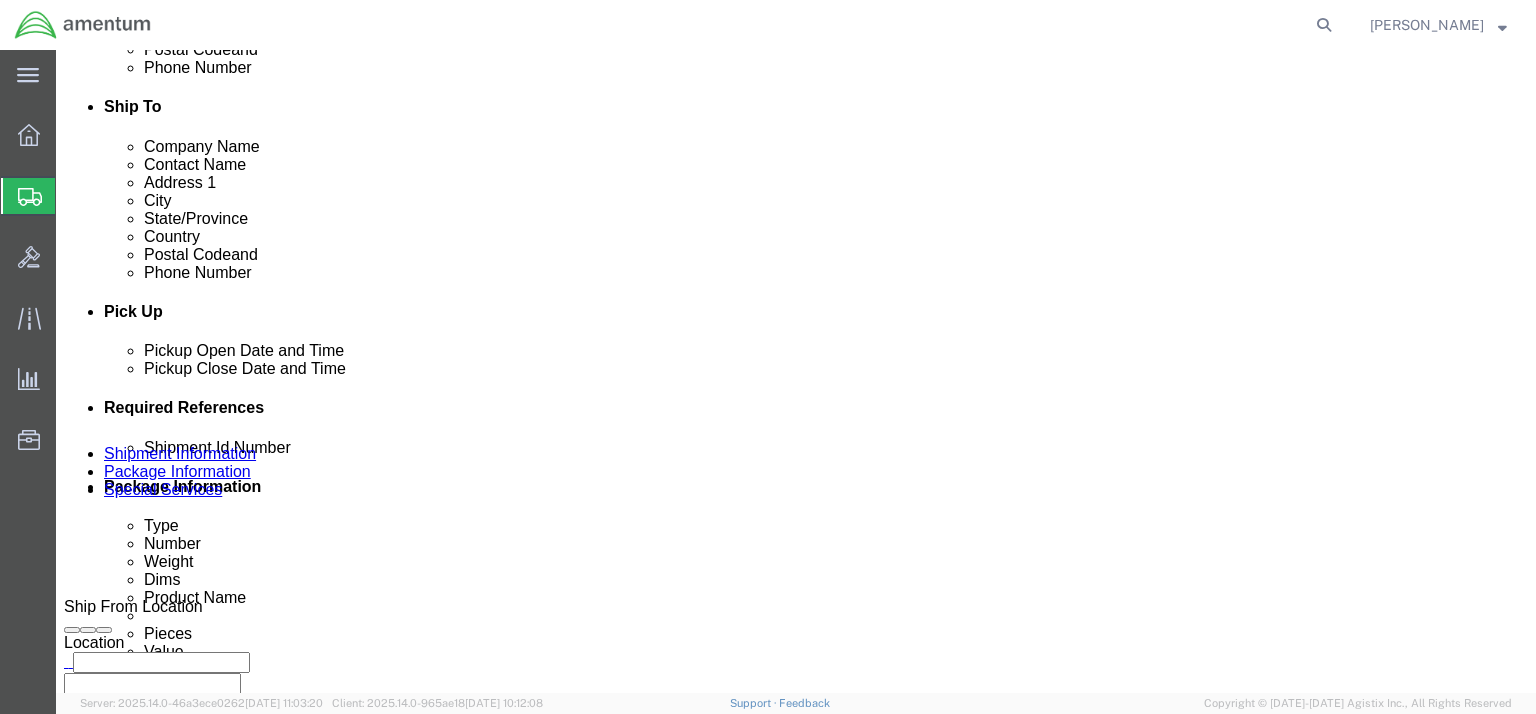 click 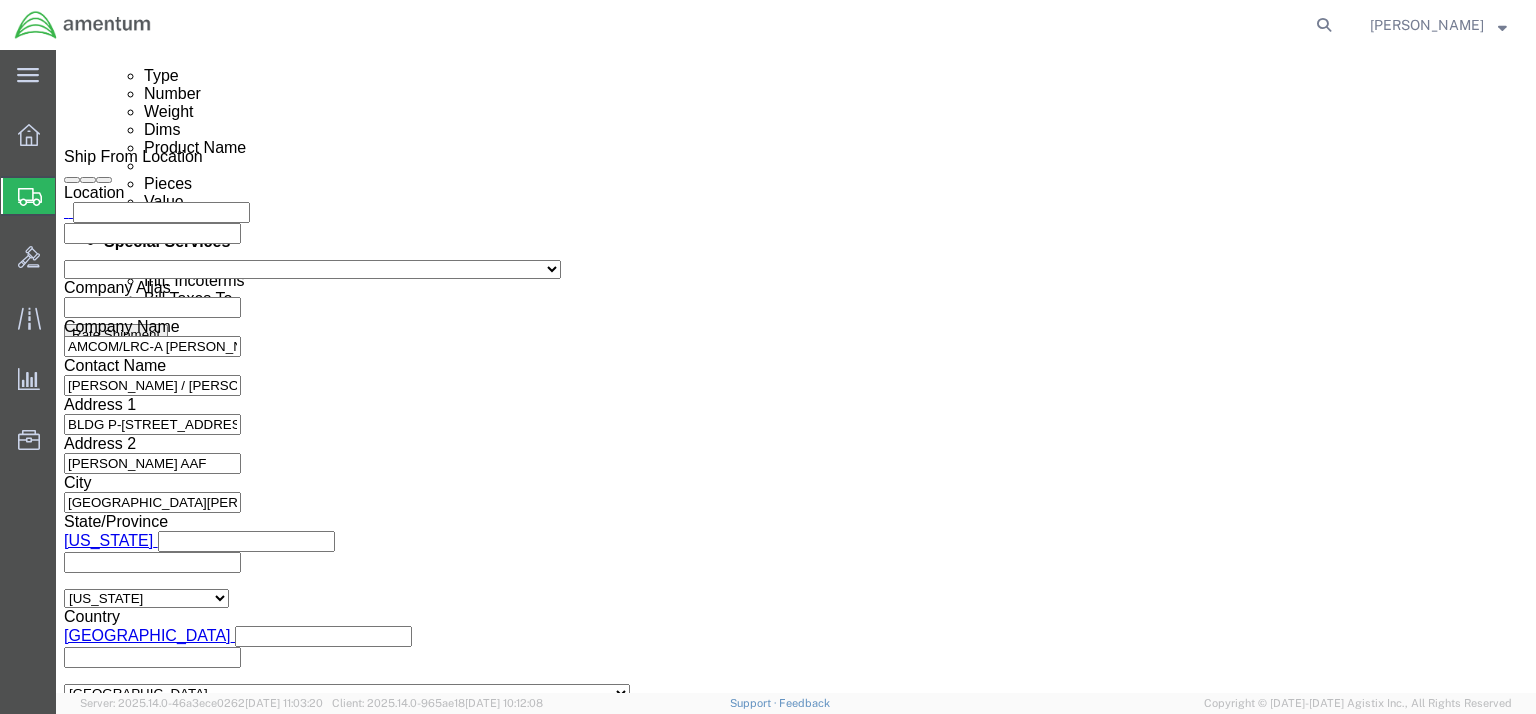 click on "Apply" 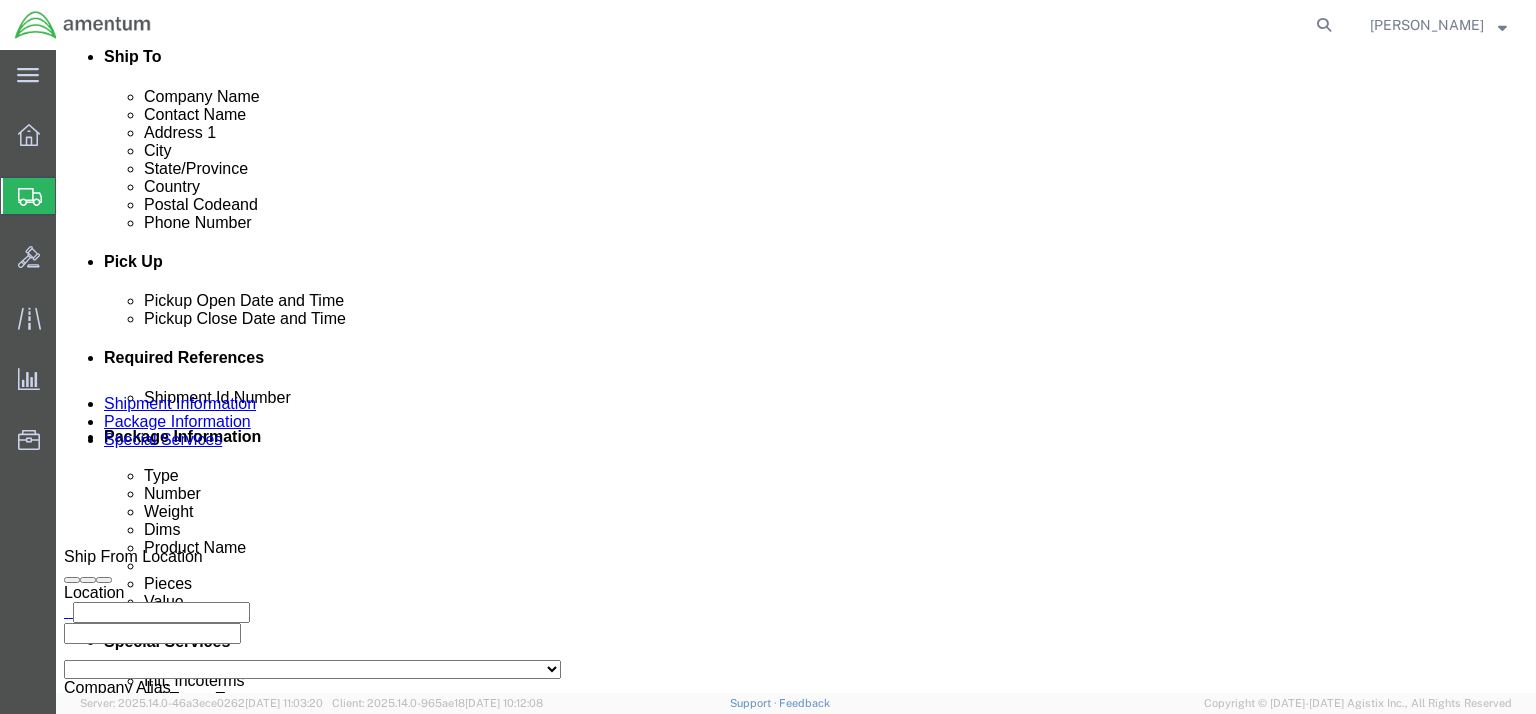click 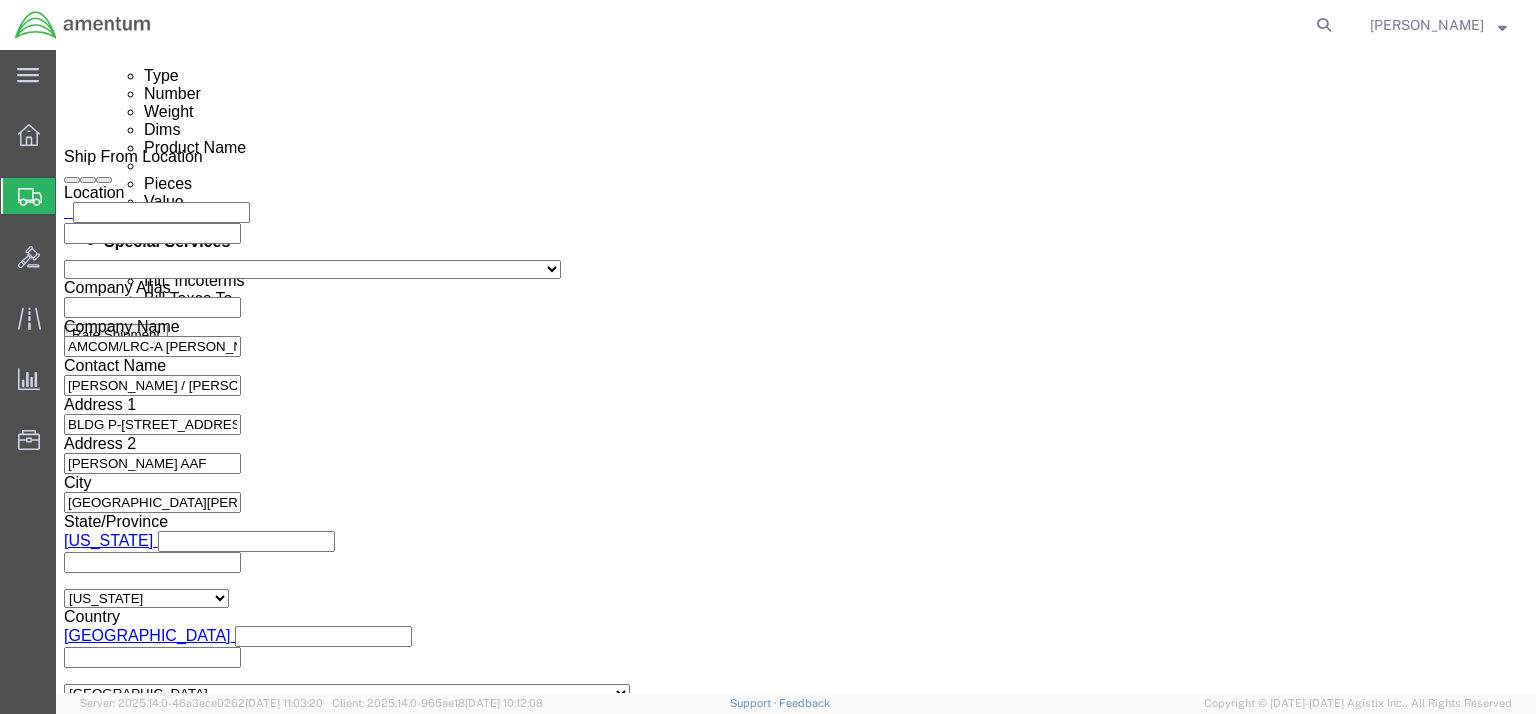 click on "Apply" 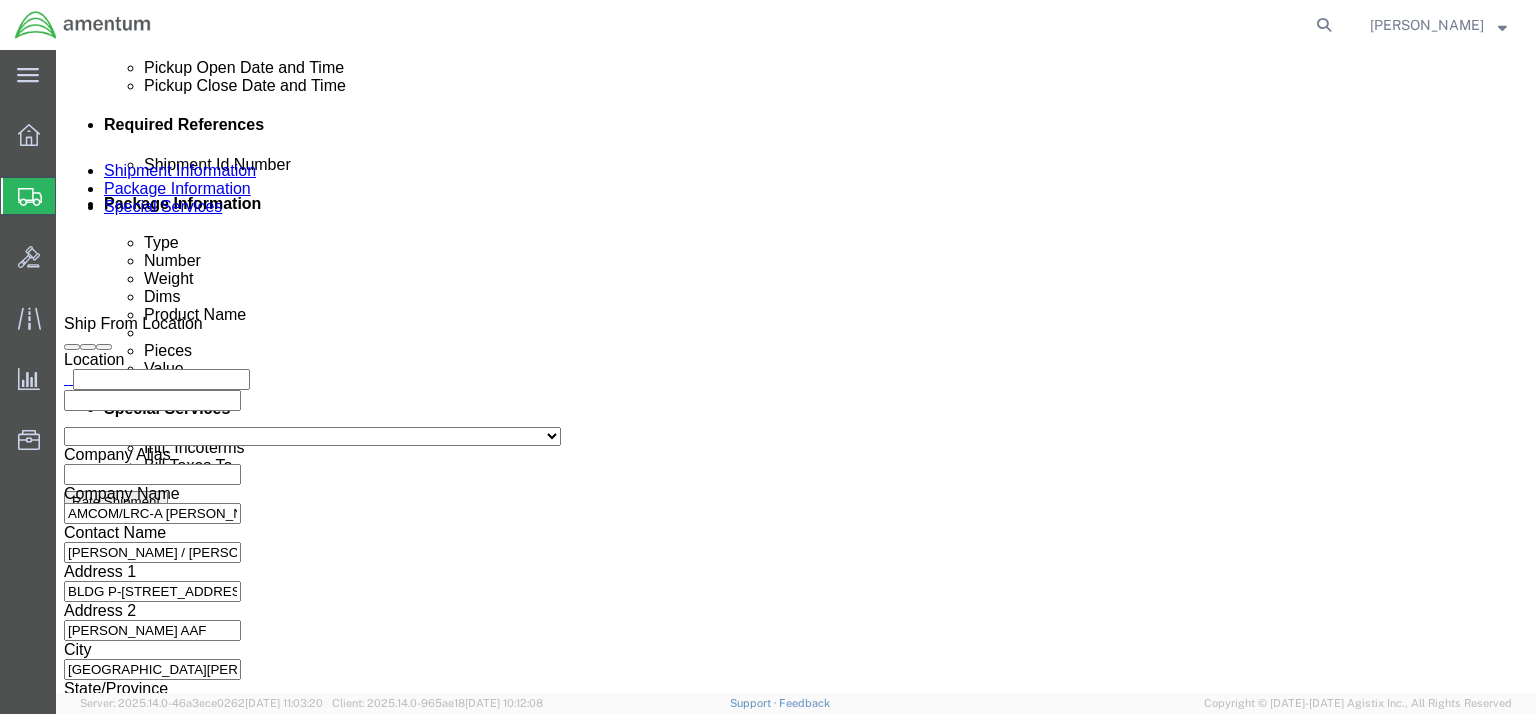 scroll, scrollTop: 930, scrollLeft: 0, axis: vertical 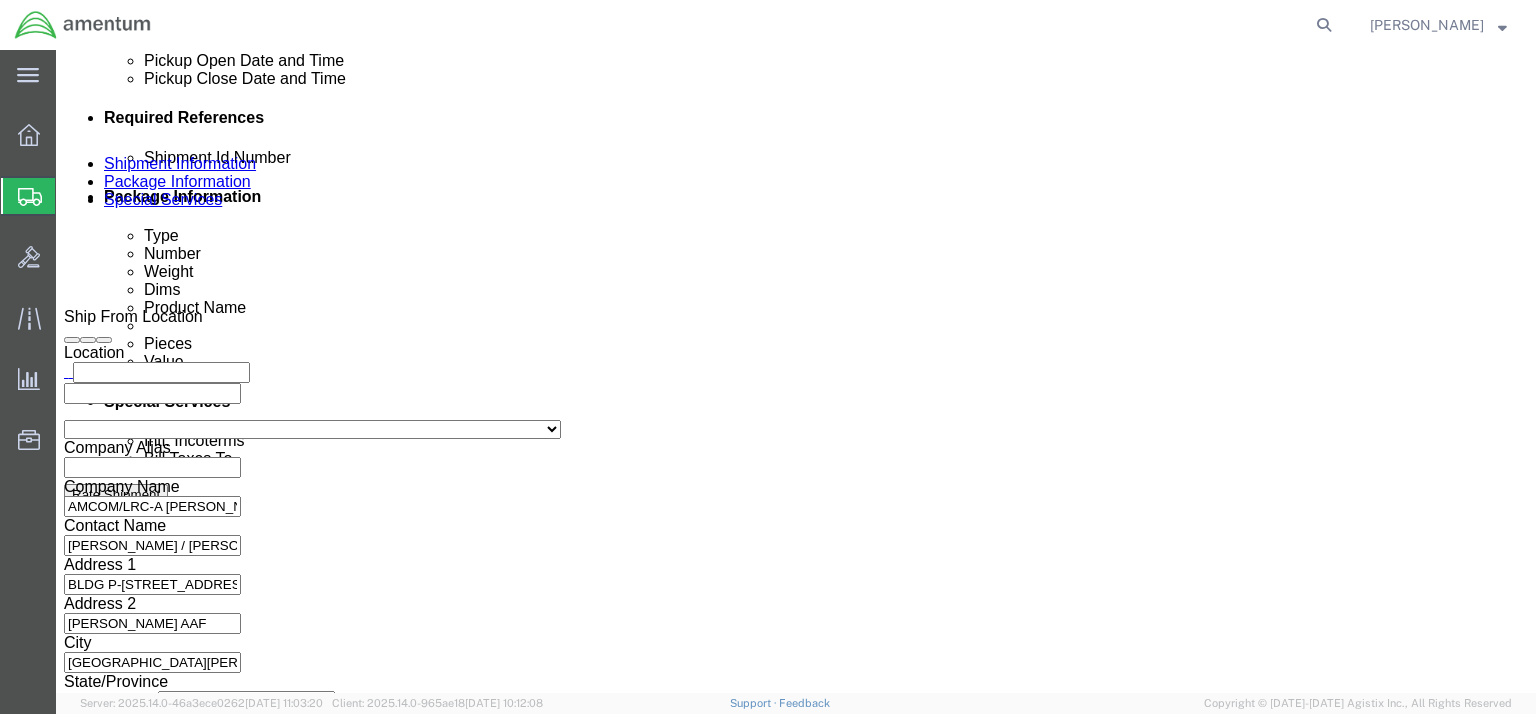 click on "Add reference" 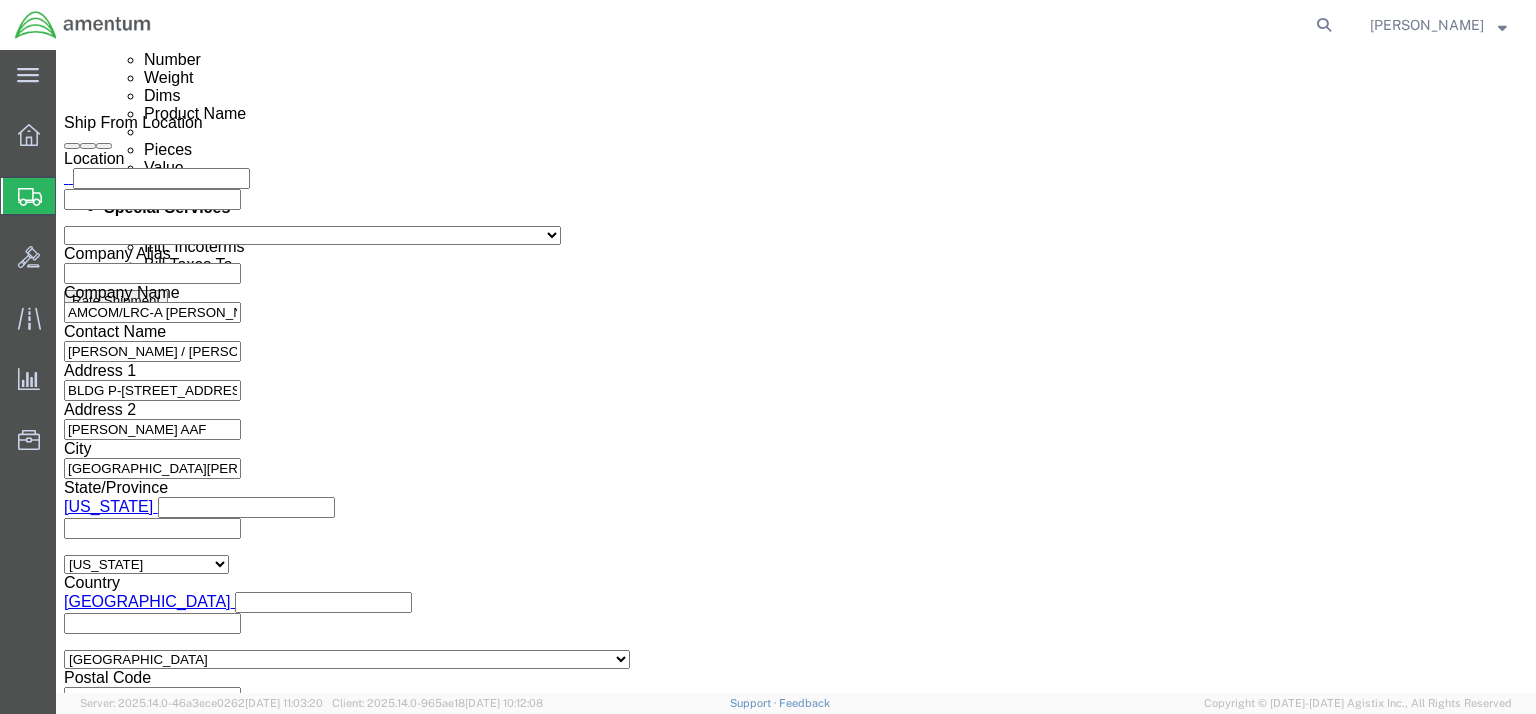 scroll, scrollTop: 1128, scrollLeft: 0, axis: vertical 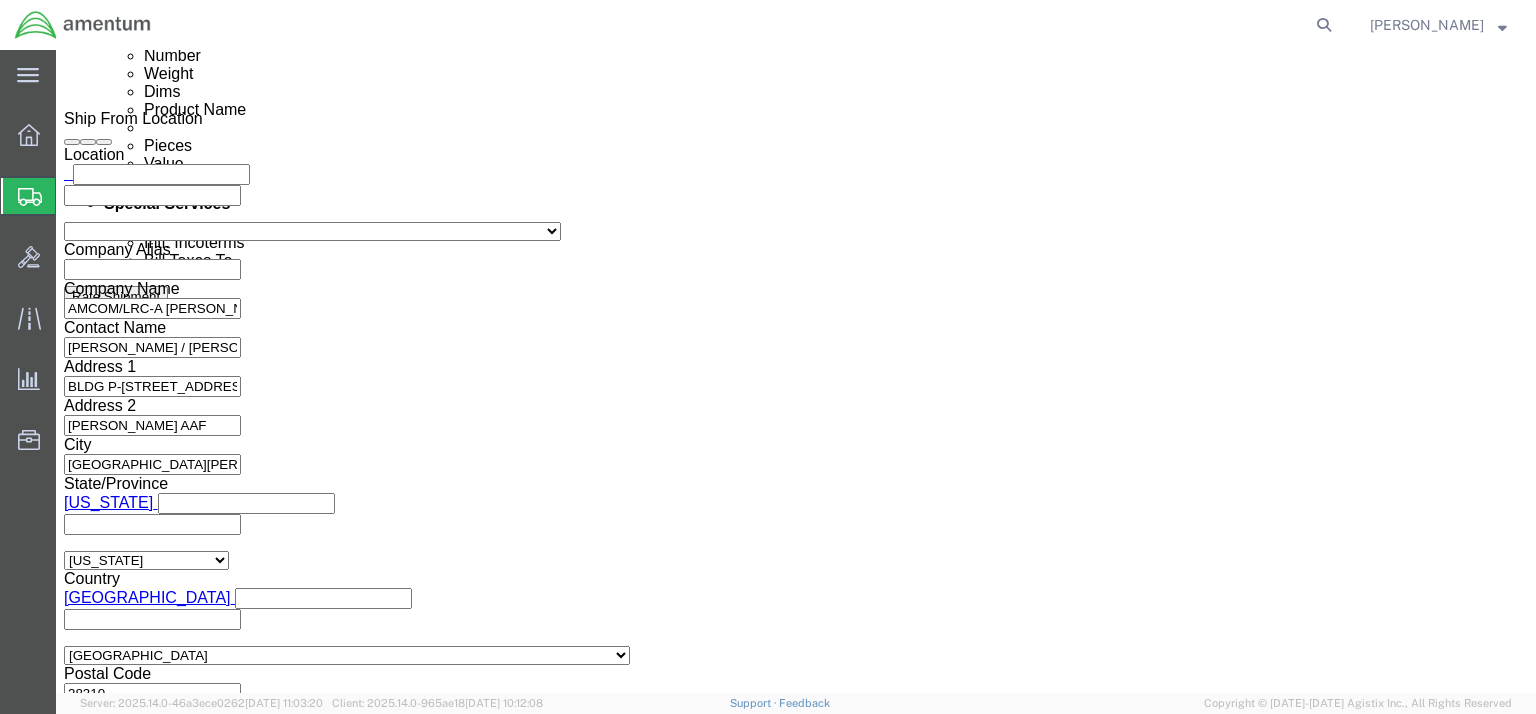type on "4998.R.1521.FG.FB.3F.FLBR.00" 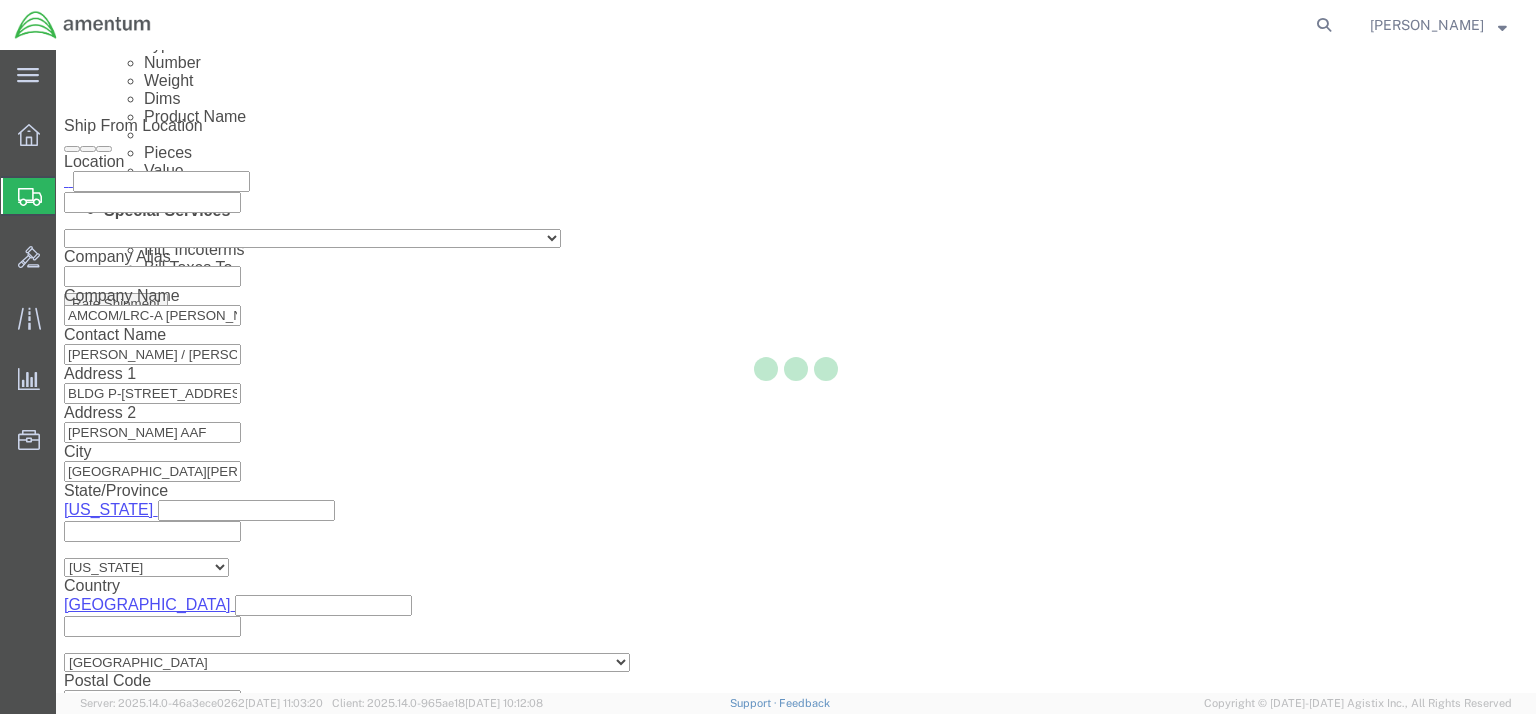 scroll, scrollTop: 10, scrollLeft: 0, axis: vertical 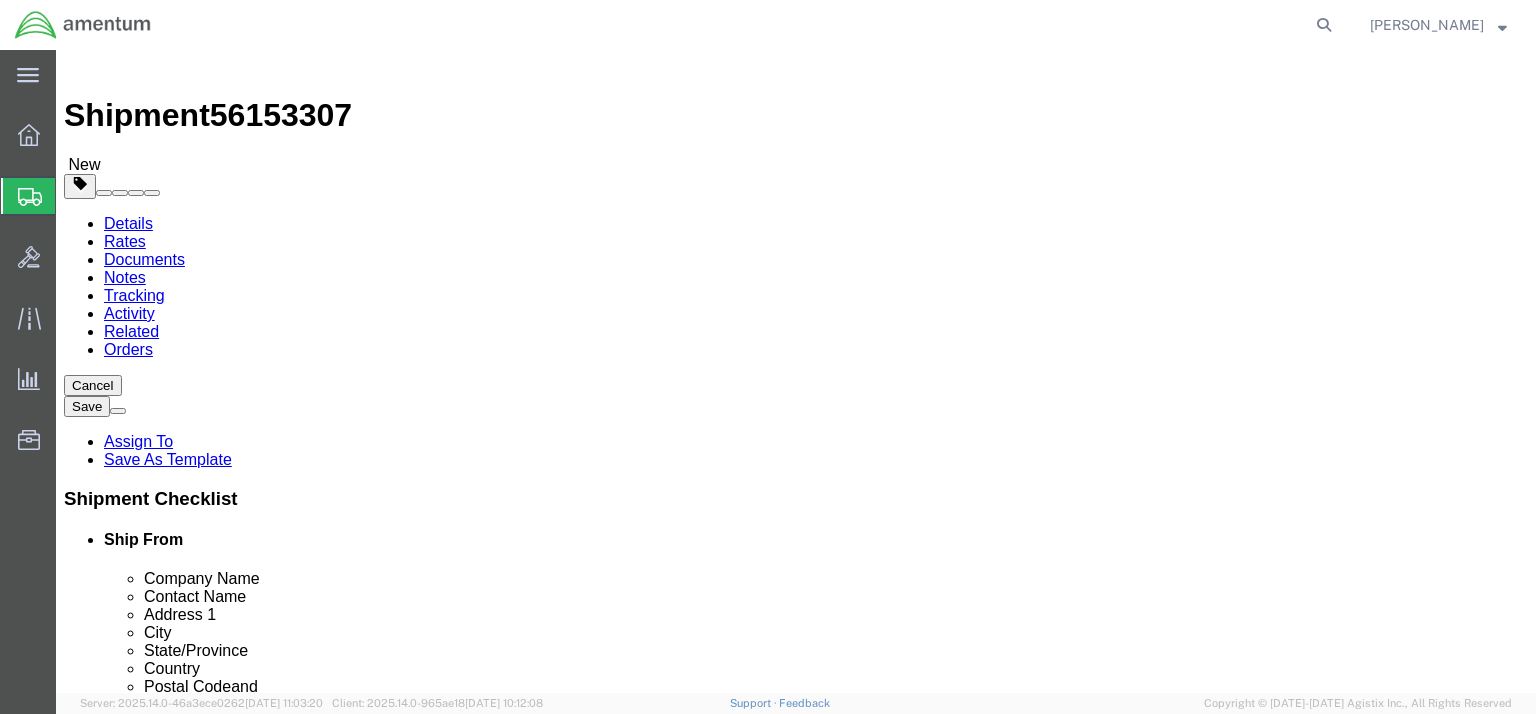 click on "Select BCK Boxes Bale(s) Basket(s) Bolt(s) Bottle(s) Buckets Bulk Bundle(s) Can(s) Cardboard Box(es) Carton(s) Case(s) Cask(s) Crate(s) Crating Bid Required Cylinder(s) Drum(s) (Metal) Drum(s) (Plastic) Envelope HHDS Box Home Patient Box Large Box Large Boxes Large Water Box Loose Agricultrural Product Medium Box Medium Boxes Naked Cargo (UnPackaged) PAK Pail(s) Pallet Euro1 Pallet Euro2 Pallet Euro3 Pallet Euro6 Pallet(s) Oversized (Not Stackable) Pallet(s) Oversized (Stackable) Pallet(s) Standard (Not Stackable) Pallet(s) Standard (Stackable) Rack Roll(s) Skid(s) Slipsheet Small Box Small Boxes Small Water Box Tube Vendor Packaging Your Packaging" 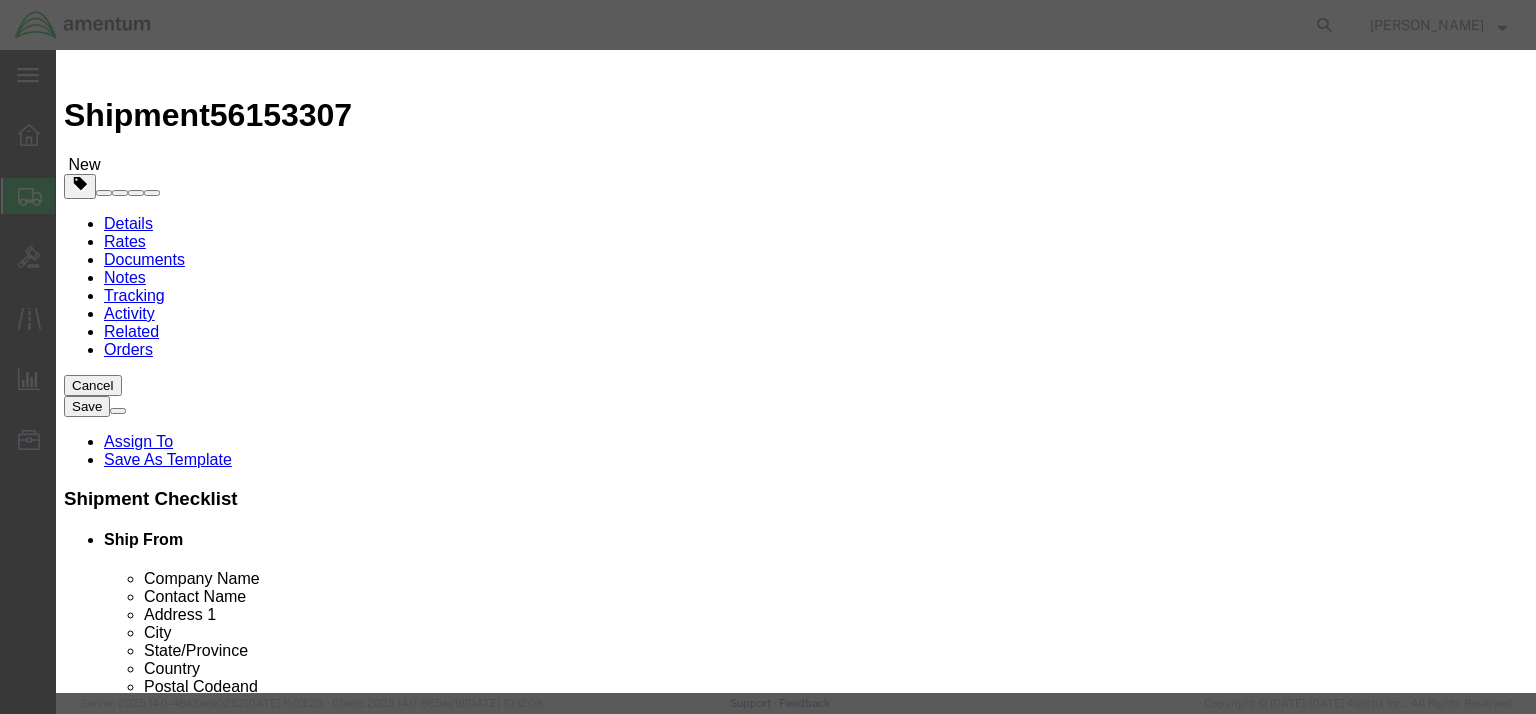 click 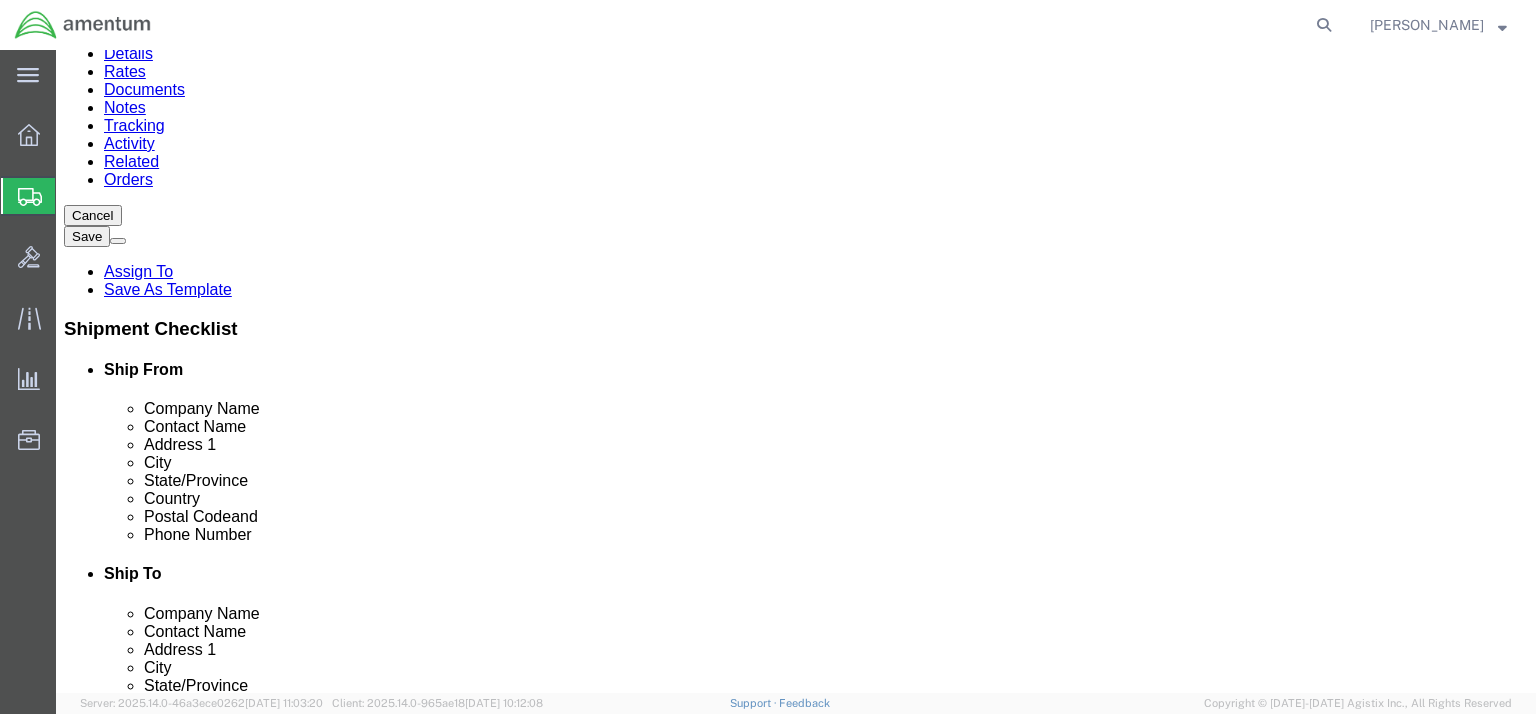 scroll, scrollTop: 250, scrollLeft: 0, axis: vertical 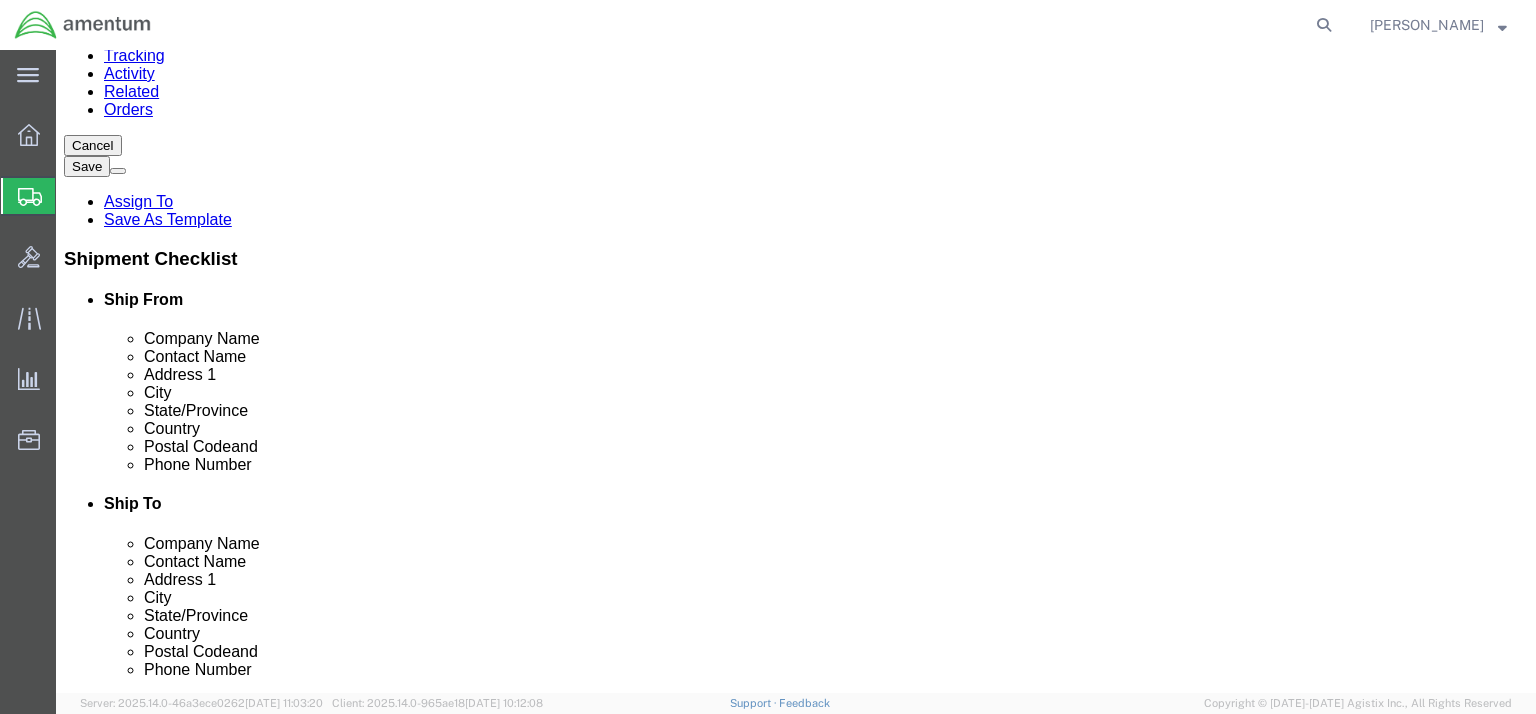 click on "Rate Shipment" 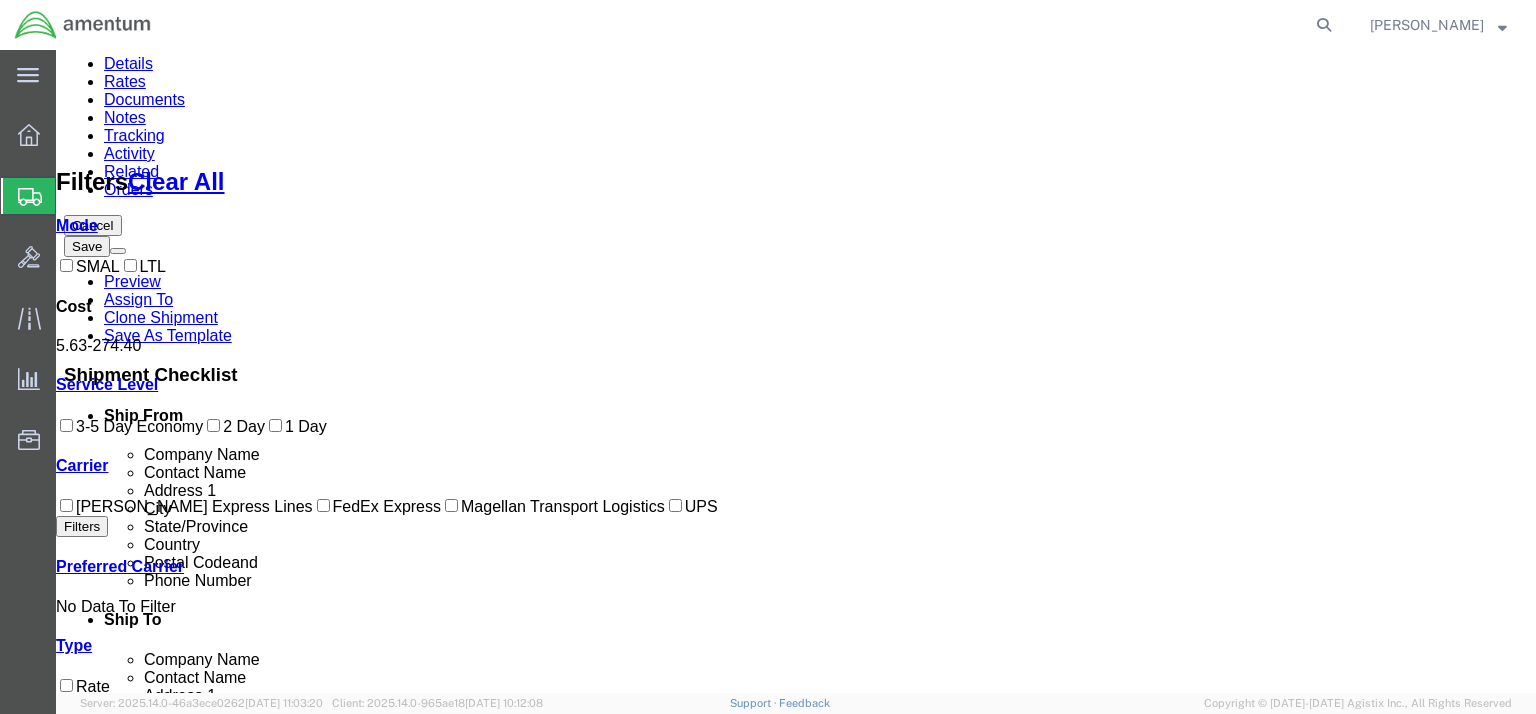 scroll, scrollTop: 160, scrollLeft: 0, axis: vertical 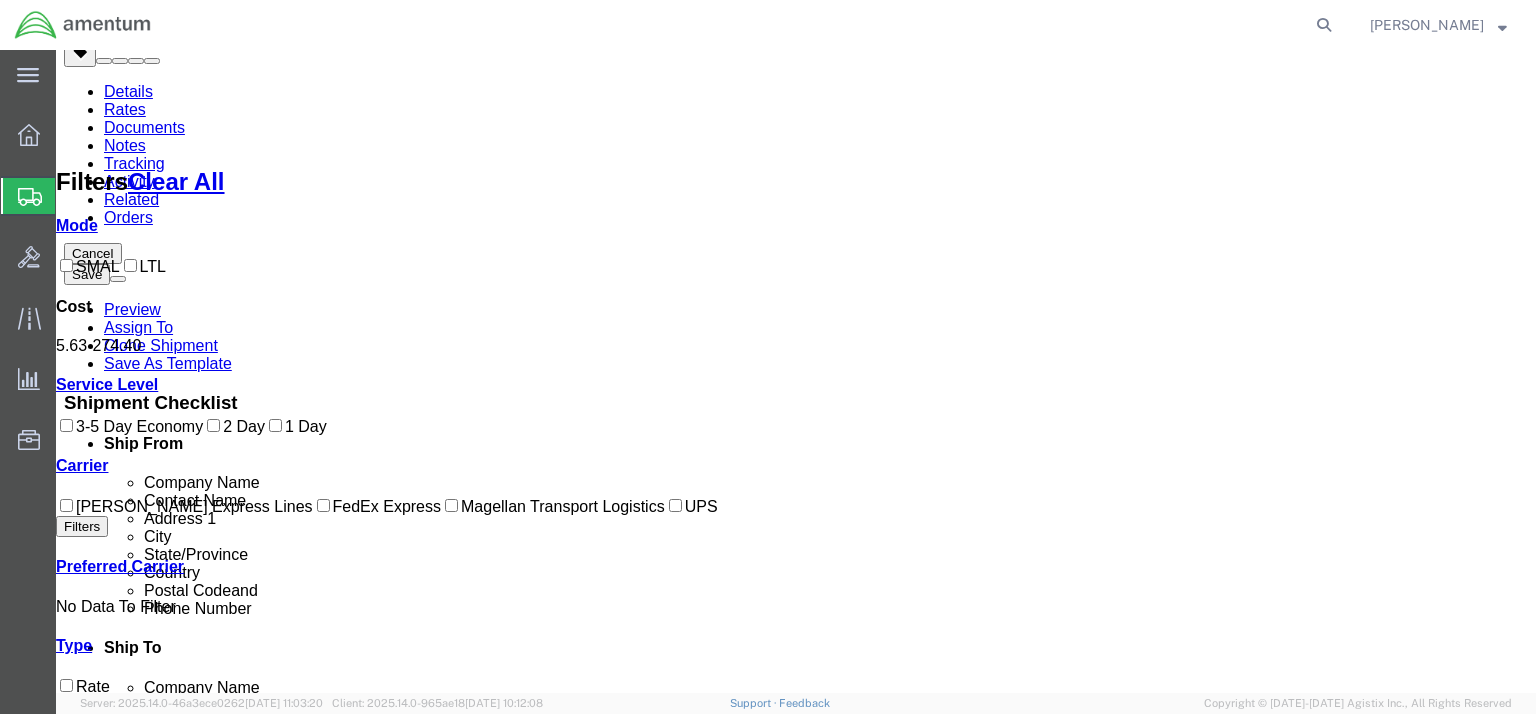 click on "Details" at bounding box center (128, 91) 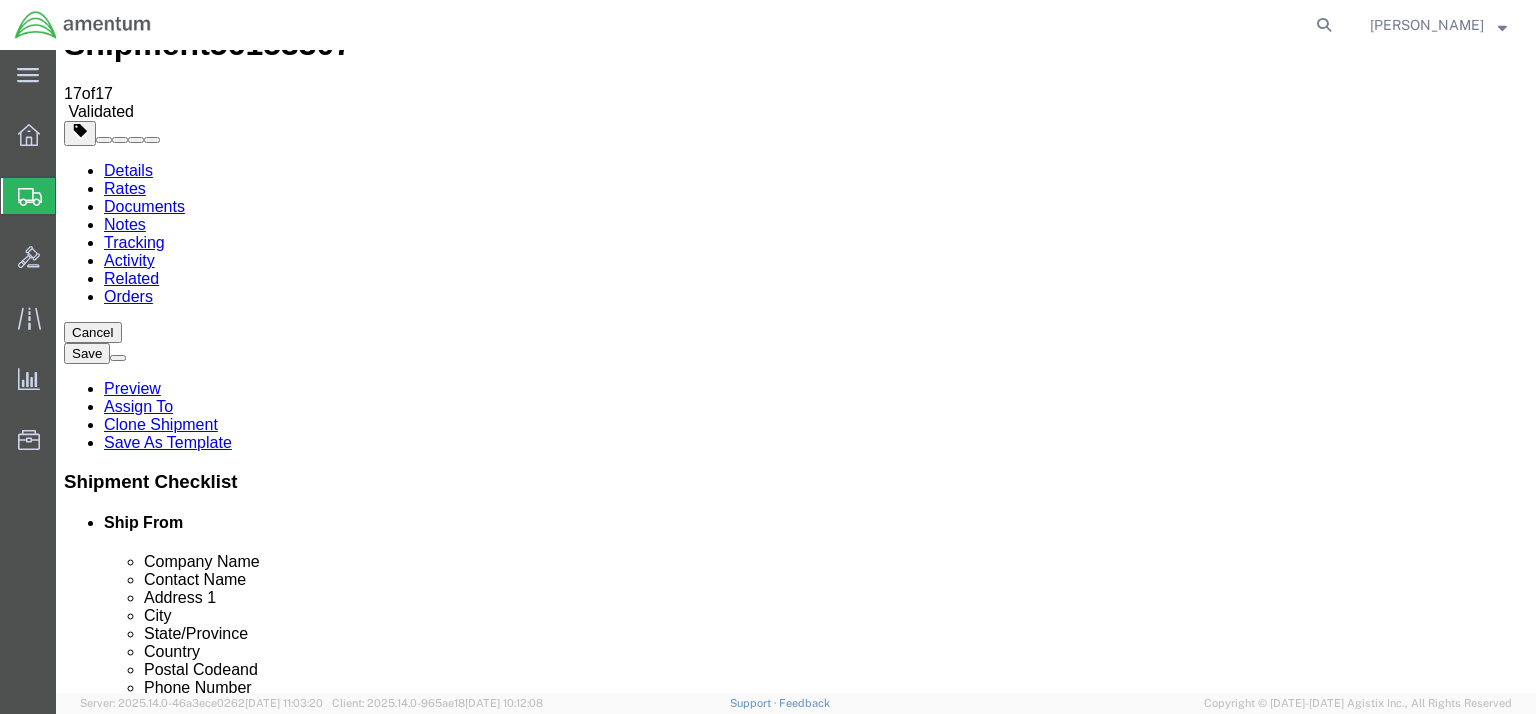 scroll, scrollTop: 0, scrollLeft: 0, axis: both 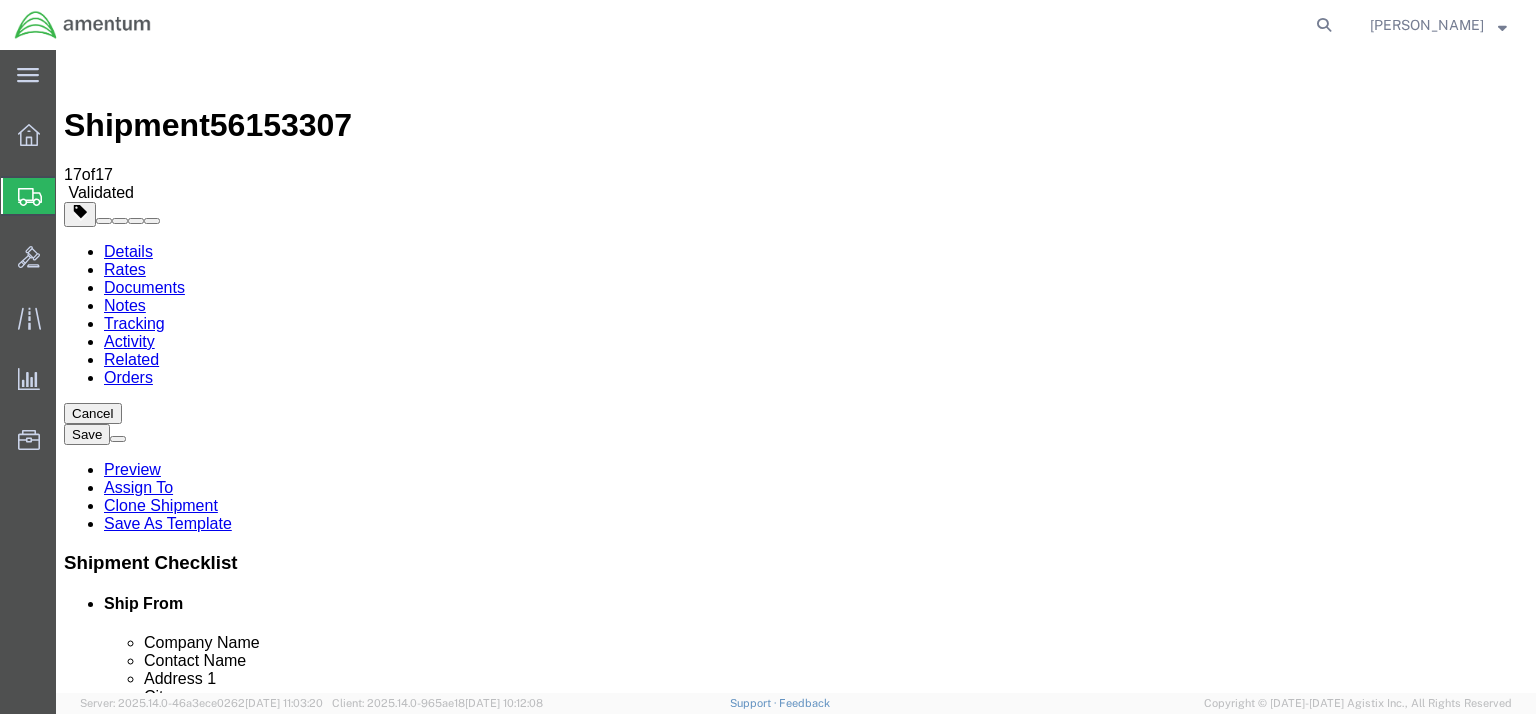 click on "Rates" 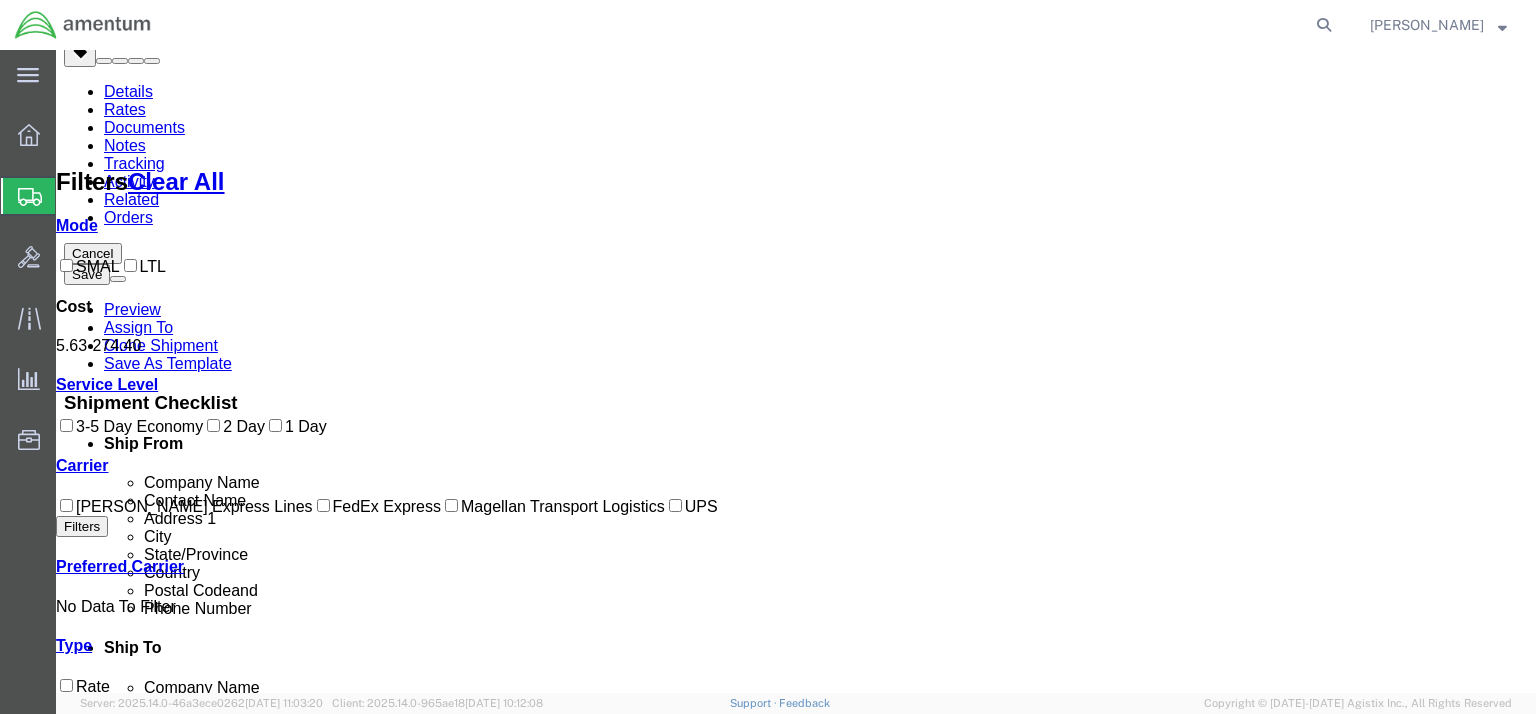scroll, scrollTop: 240, scrollLeft: 0, axis: vertical 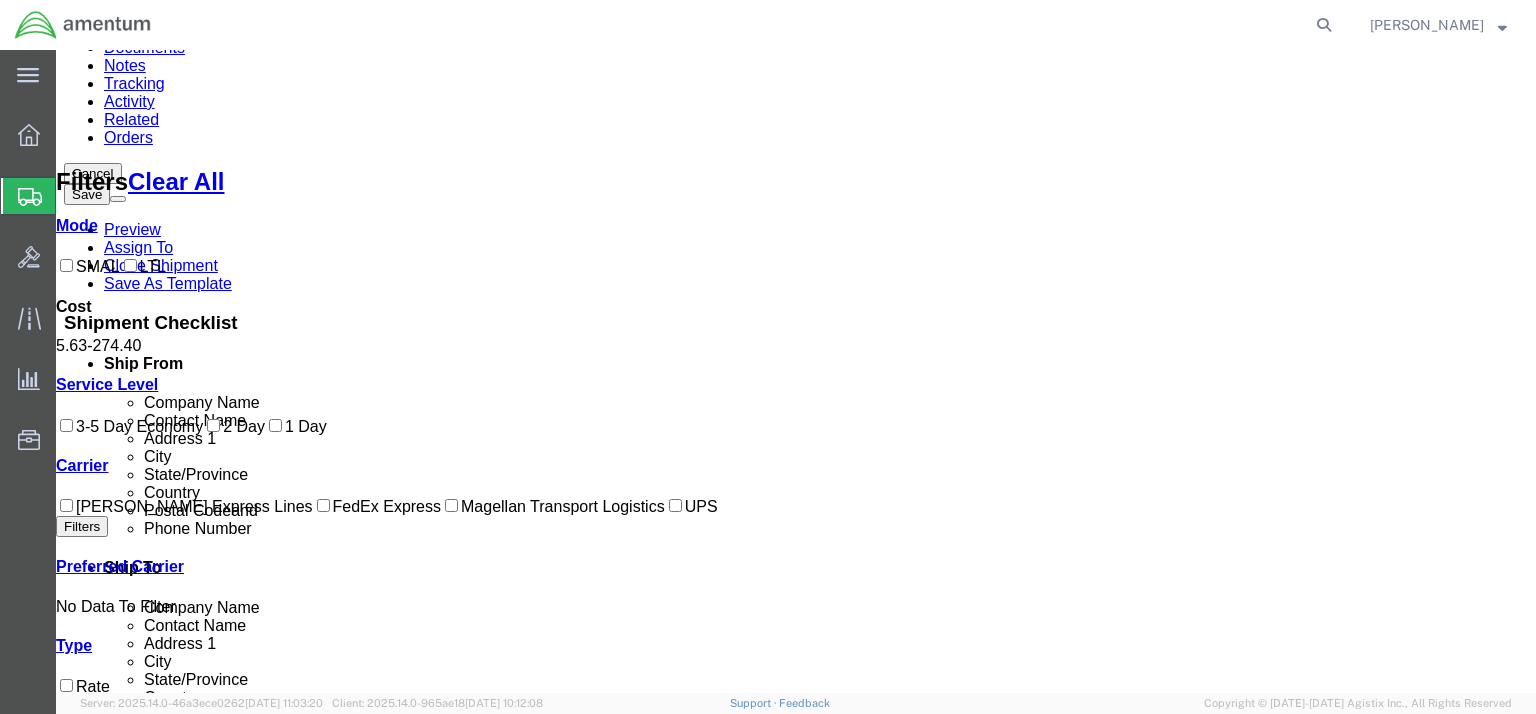 click at bounding box center (1074, 1593) 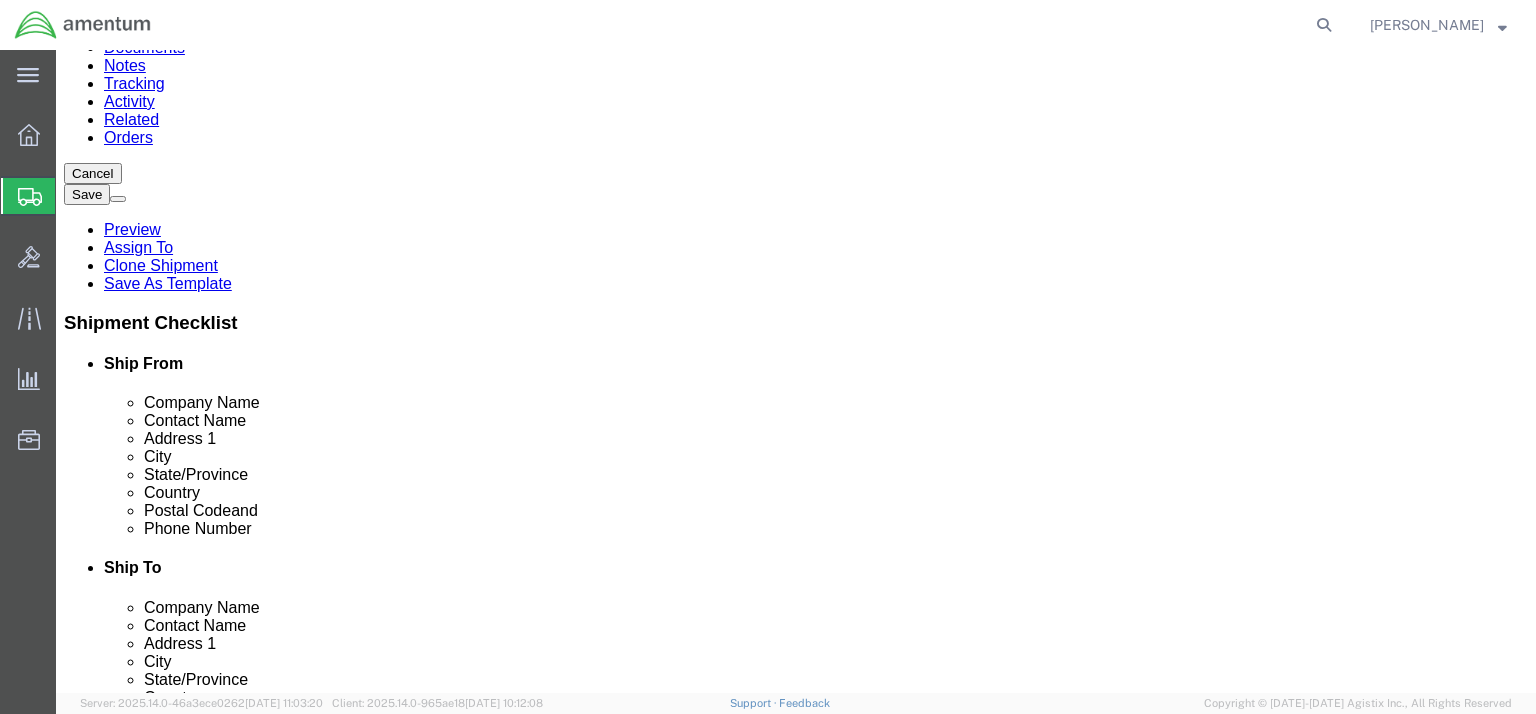 scroll, scrollTop: 0, scrollLeft: 0, axis: both 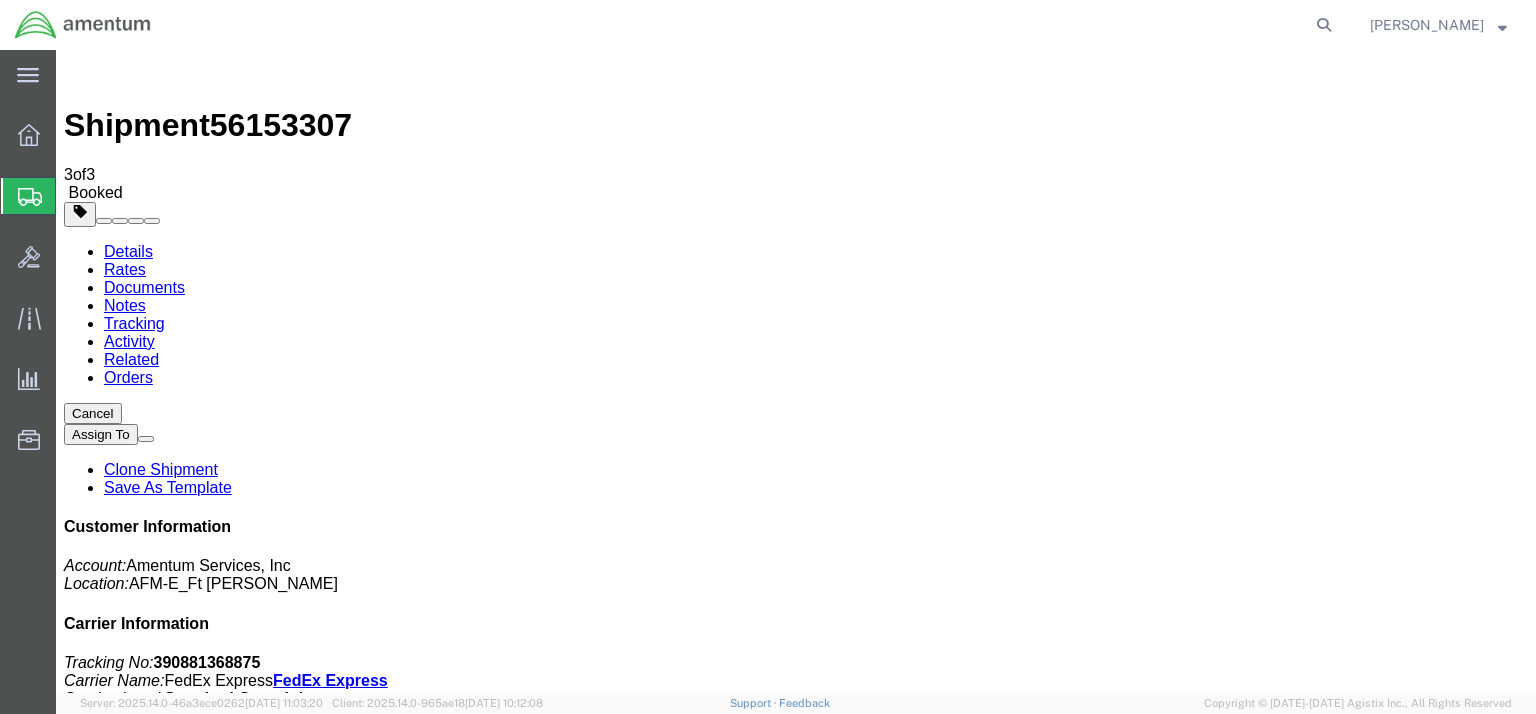 click at bounding box center (825, 1838) 